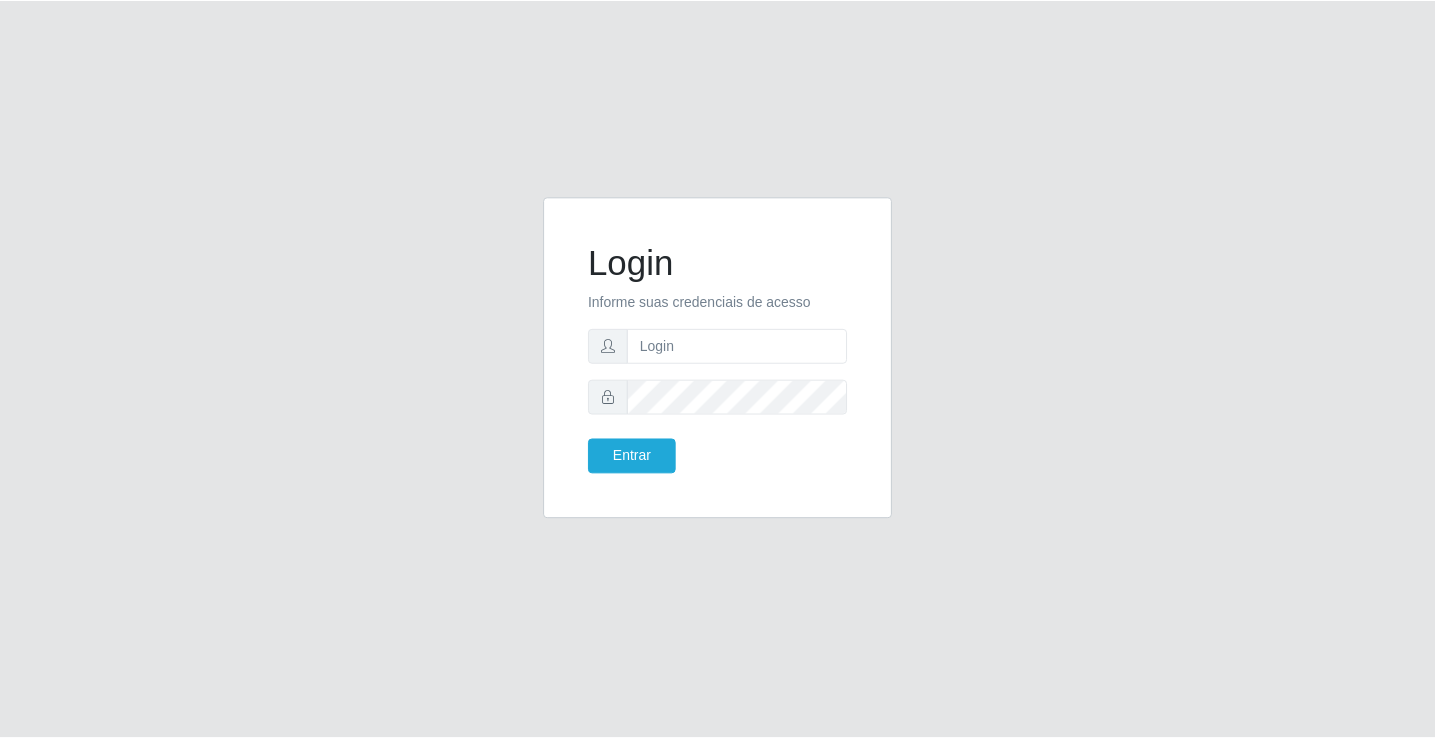 scroll, scrollTop: 0, scrollLeft: 0, axis: both 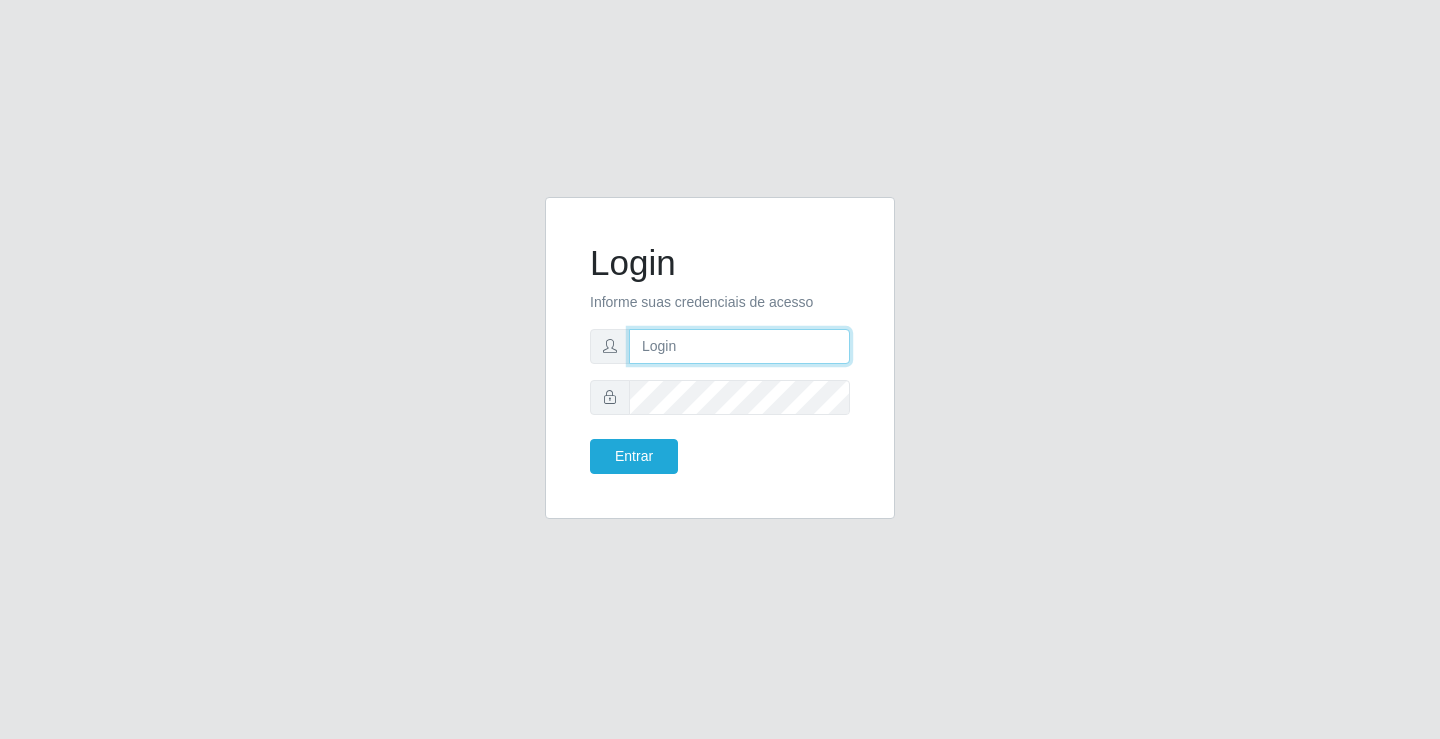 click at bounding box center [739, 346] 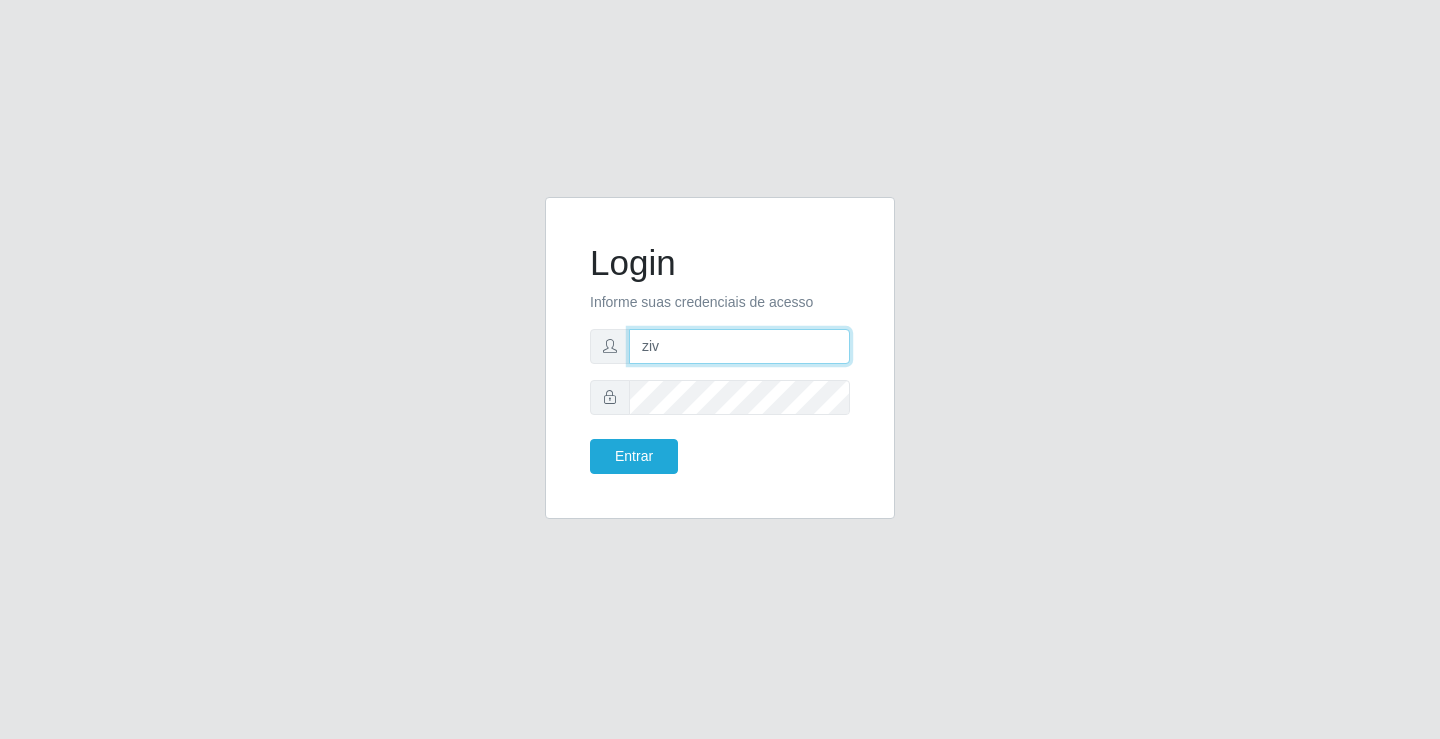 type on "[EMAIL]" 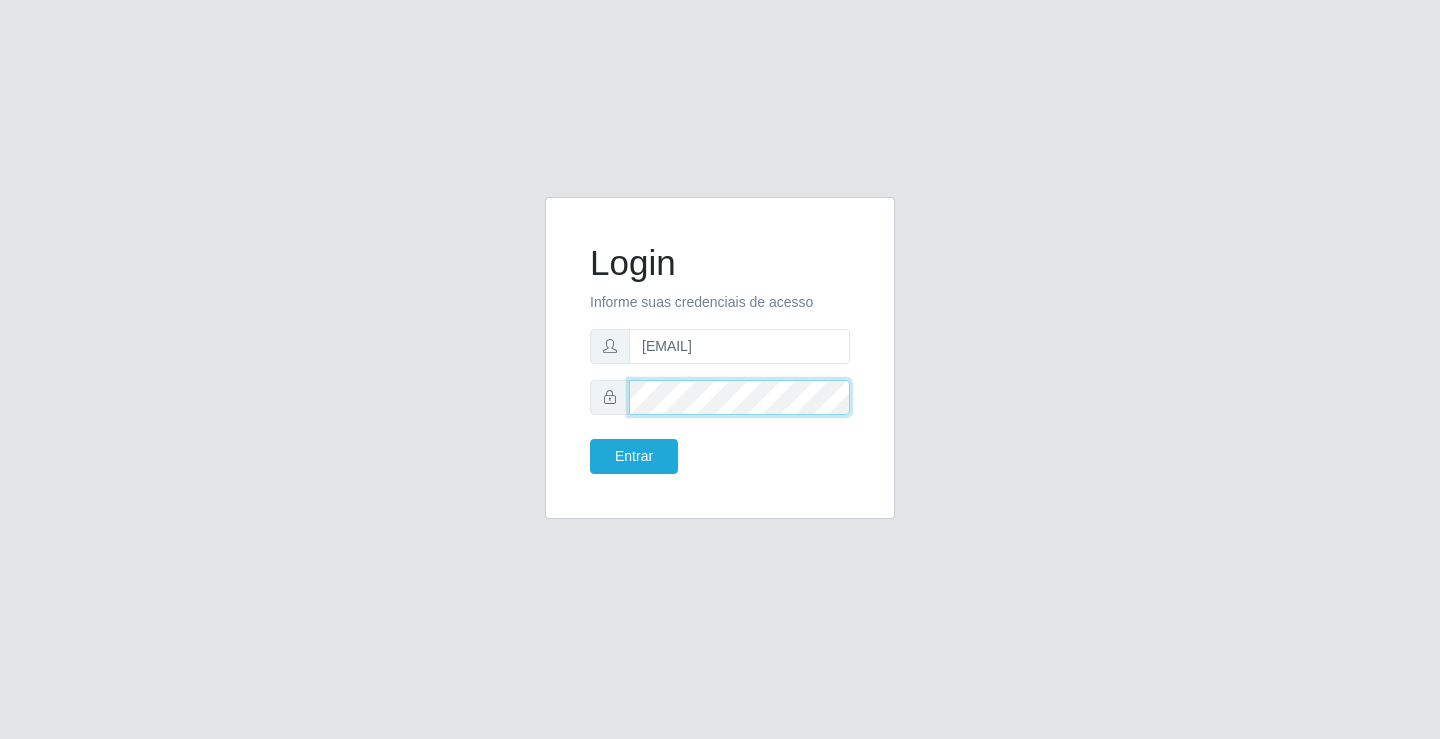 click on "Entrar" at bounding box center [634, 456] 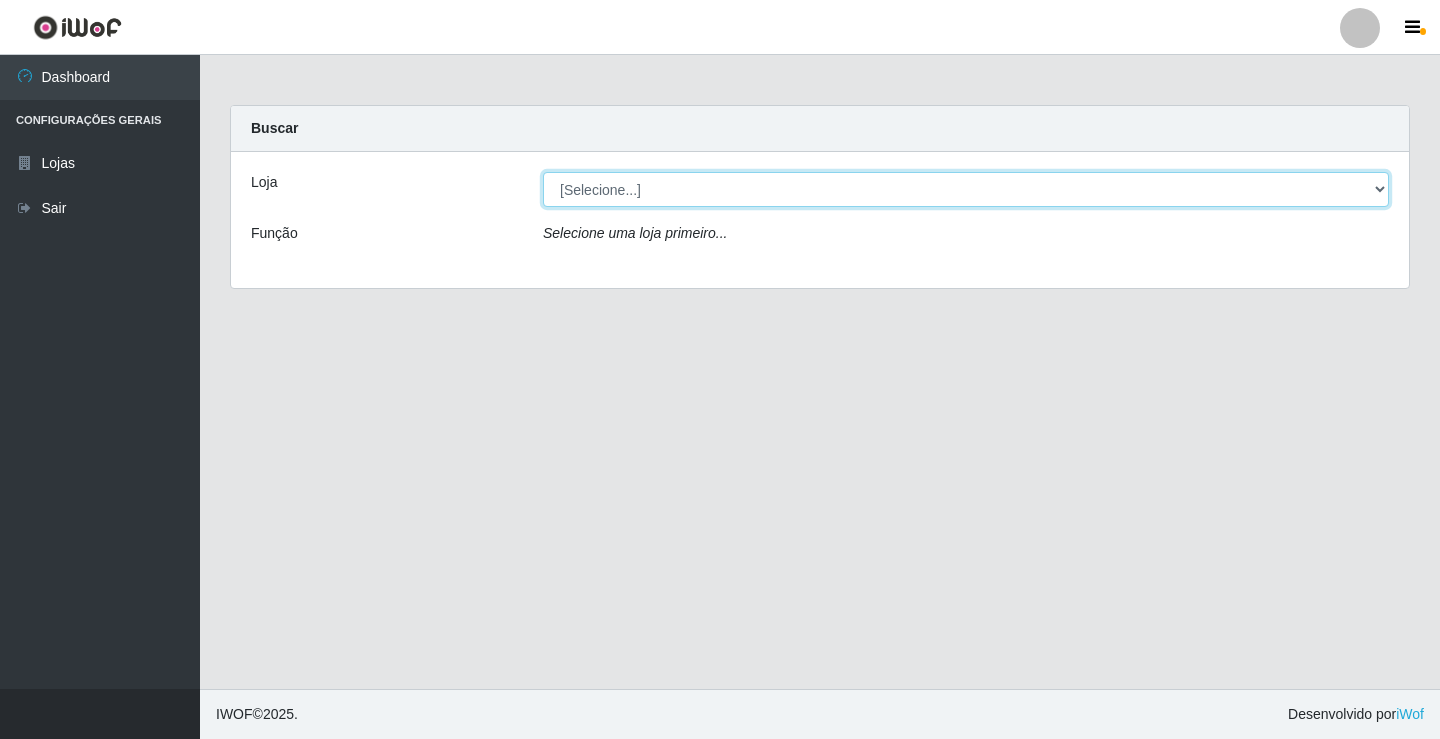 click on "[Selecione...] Ideal - Conceição" at bounding box center [966, 189] 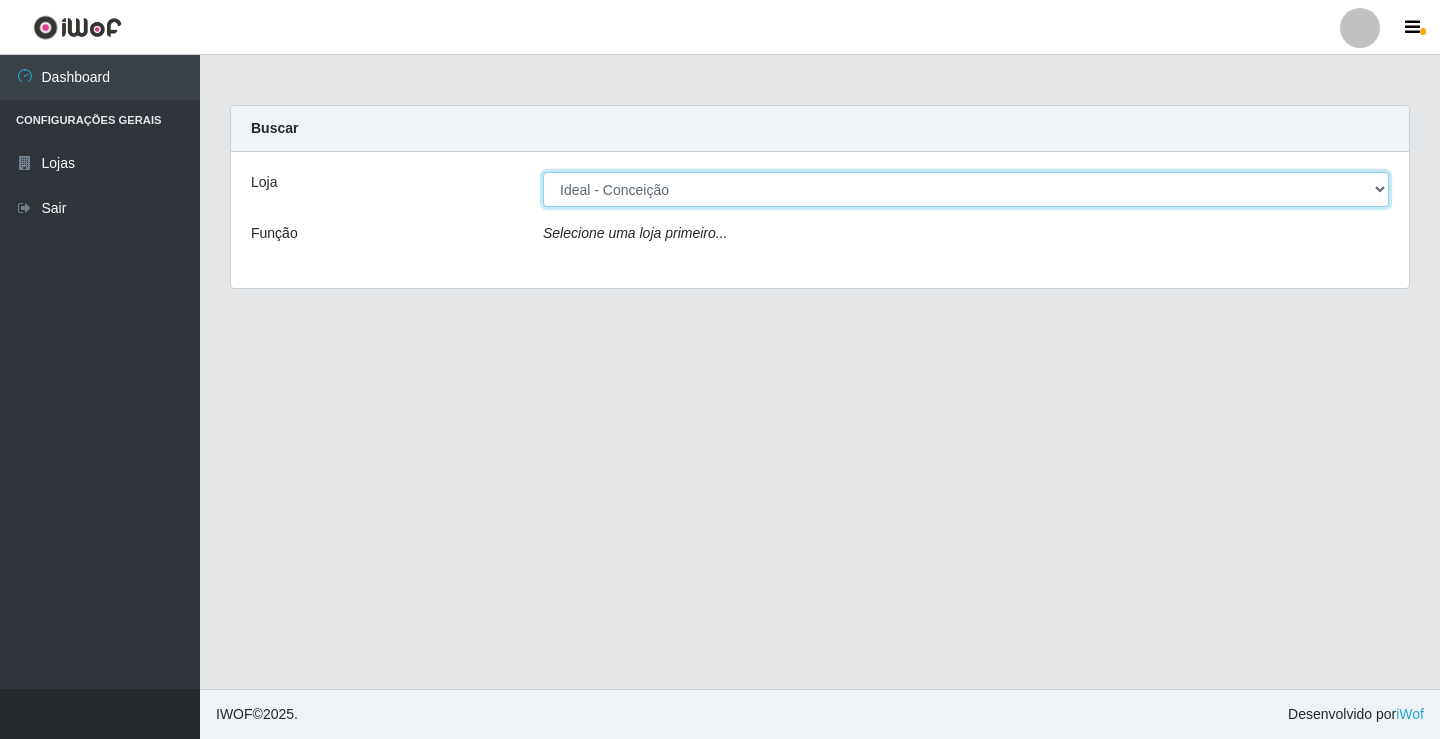click on "[Selecione...] Ideal - Conceição" at bounding box center [966, 189] 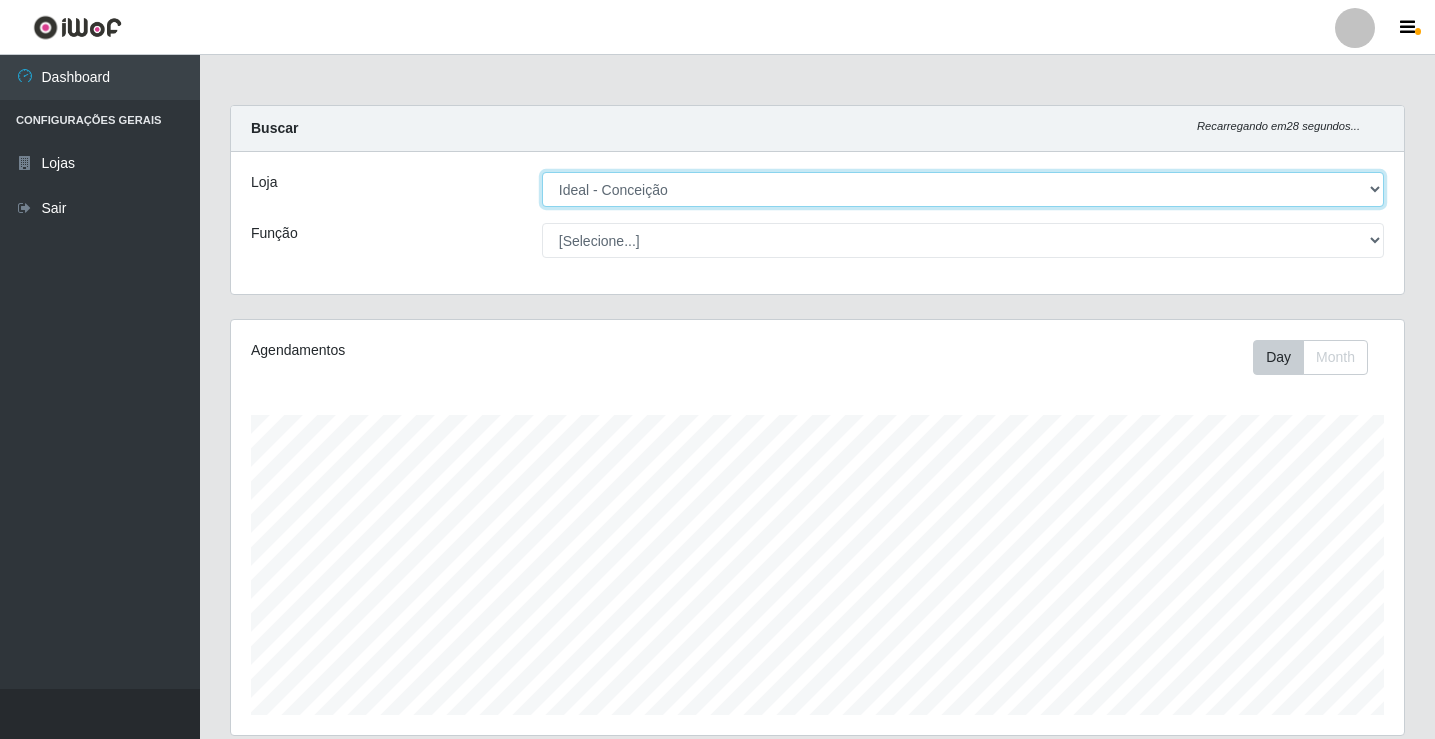 scroll, scrollTop: 999585, scrollLeft: 998827, axis: both 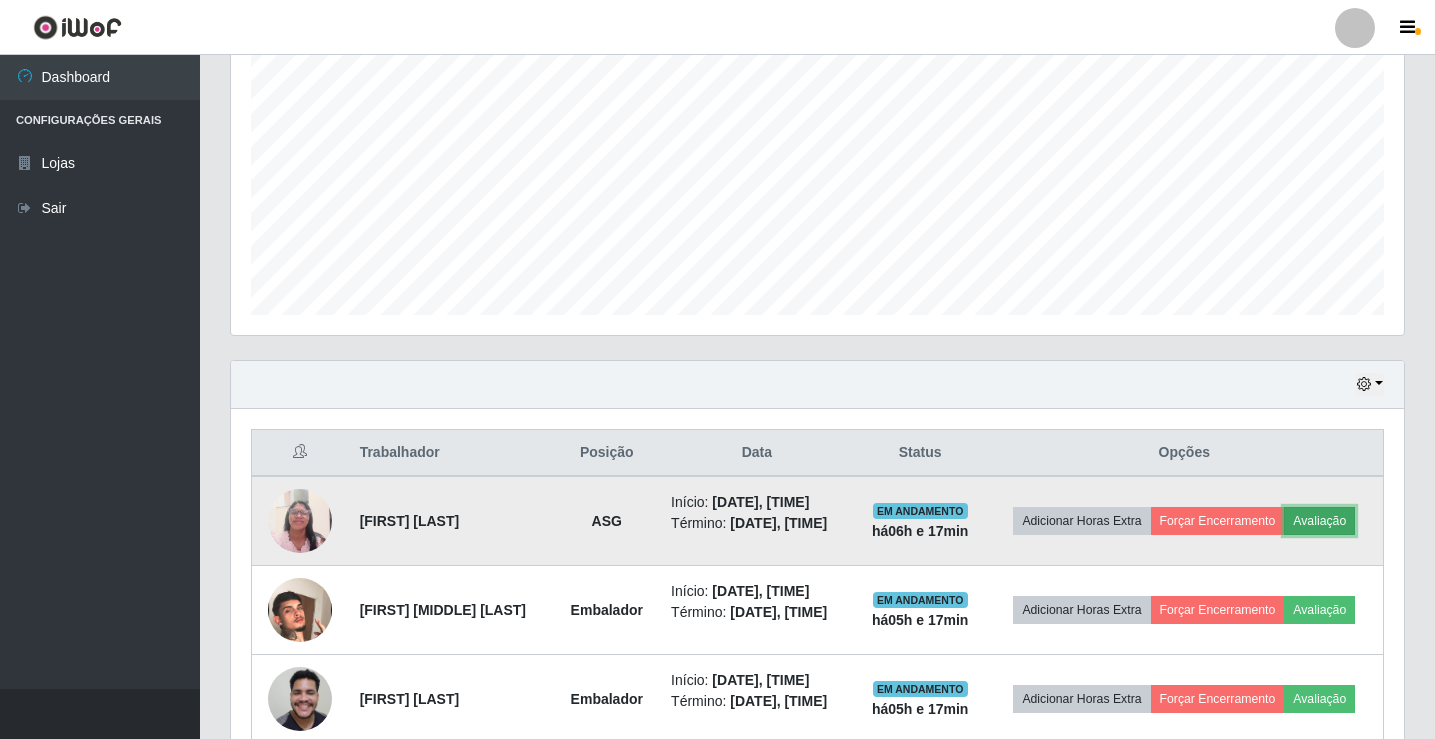 click on "Avaliação" at bounding box center [1319, 521] 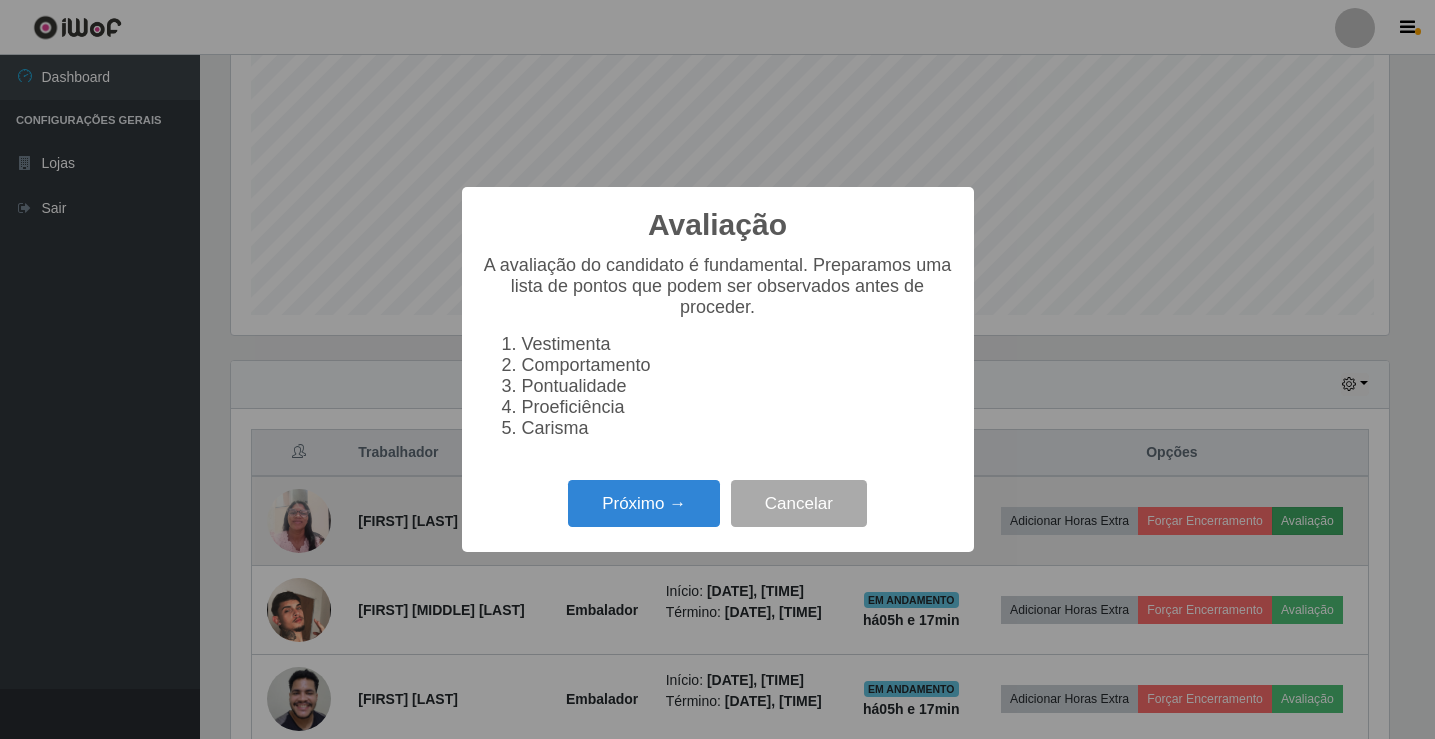 scroll, scrollTop: 999585, scrollLeft: 998837, axis: both 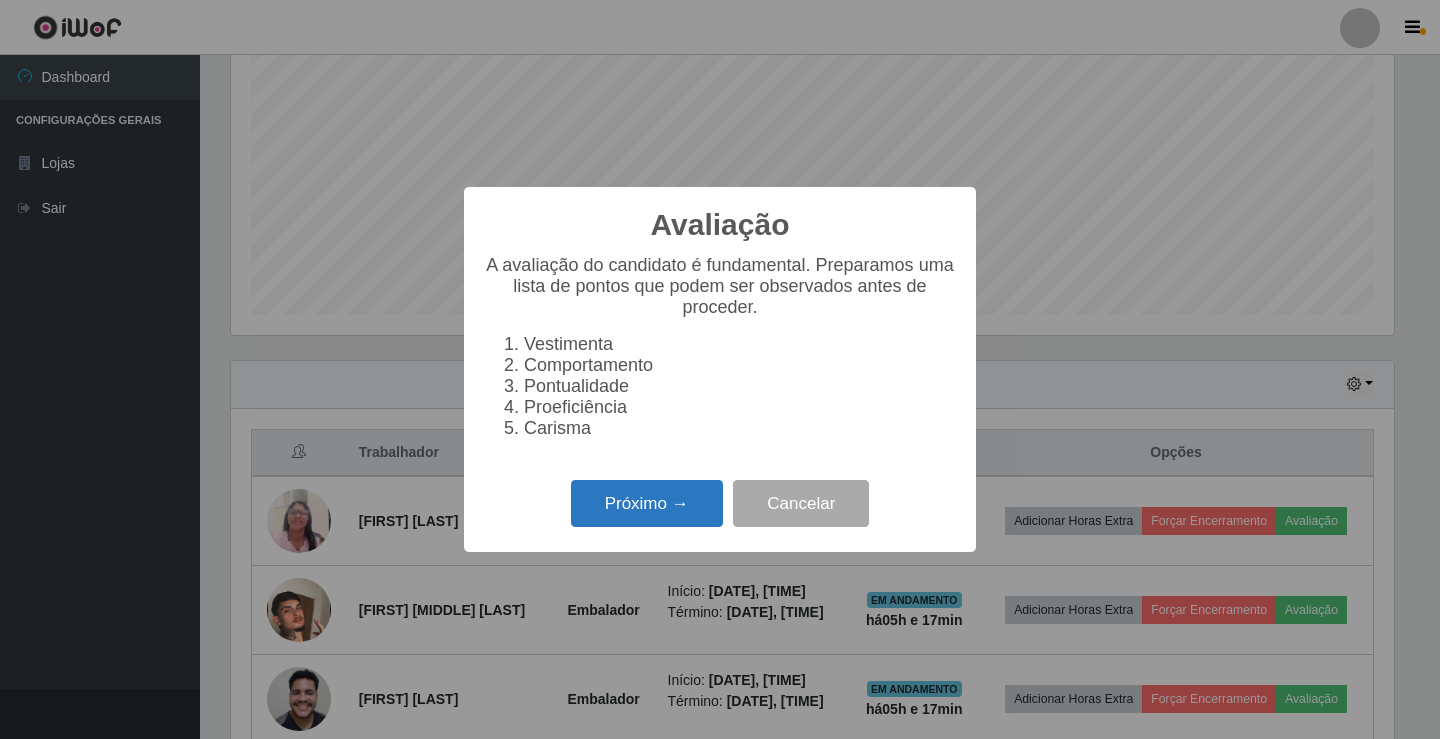 click on "Próximo →" at bounding box center [647, 503] 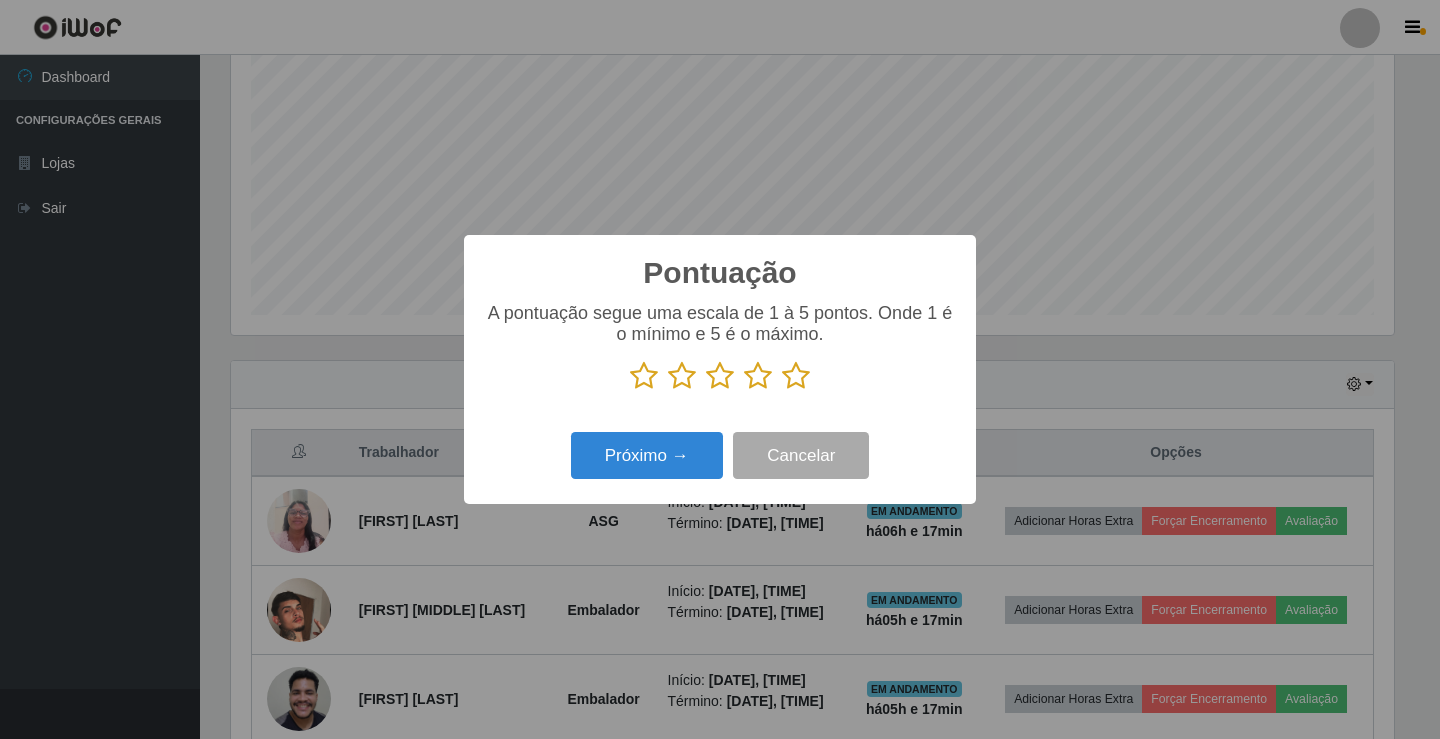 scroll, scrollTop: 999585, scrollLeft: 998837, axis: both 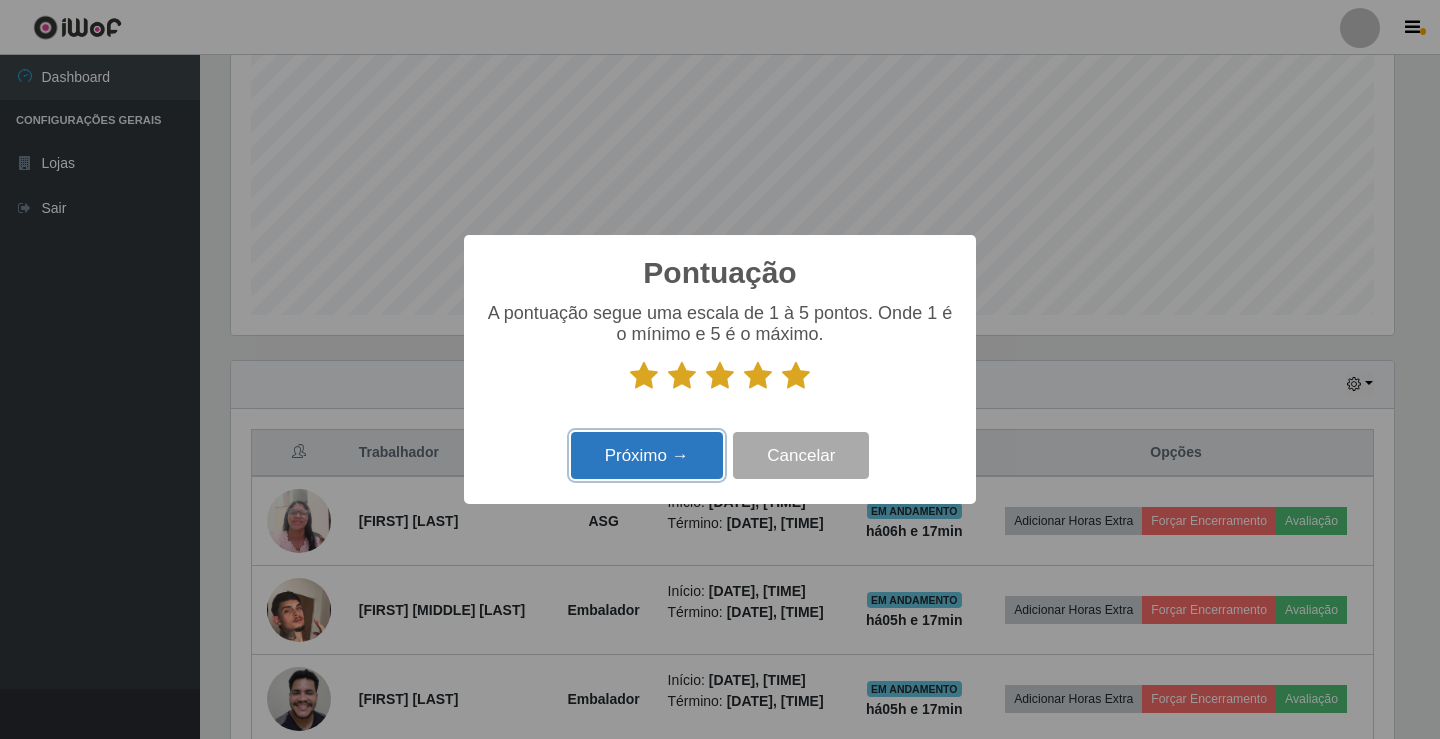click on "Próximo →" at bounding box center (647, 455) 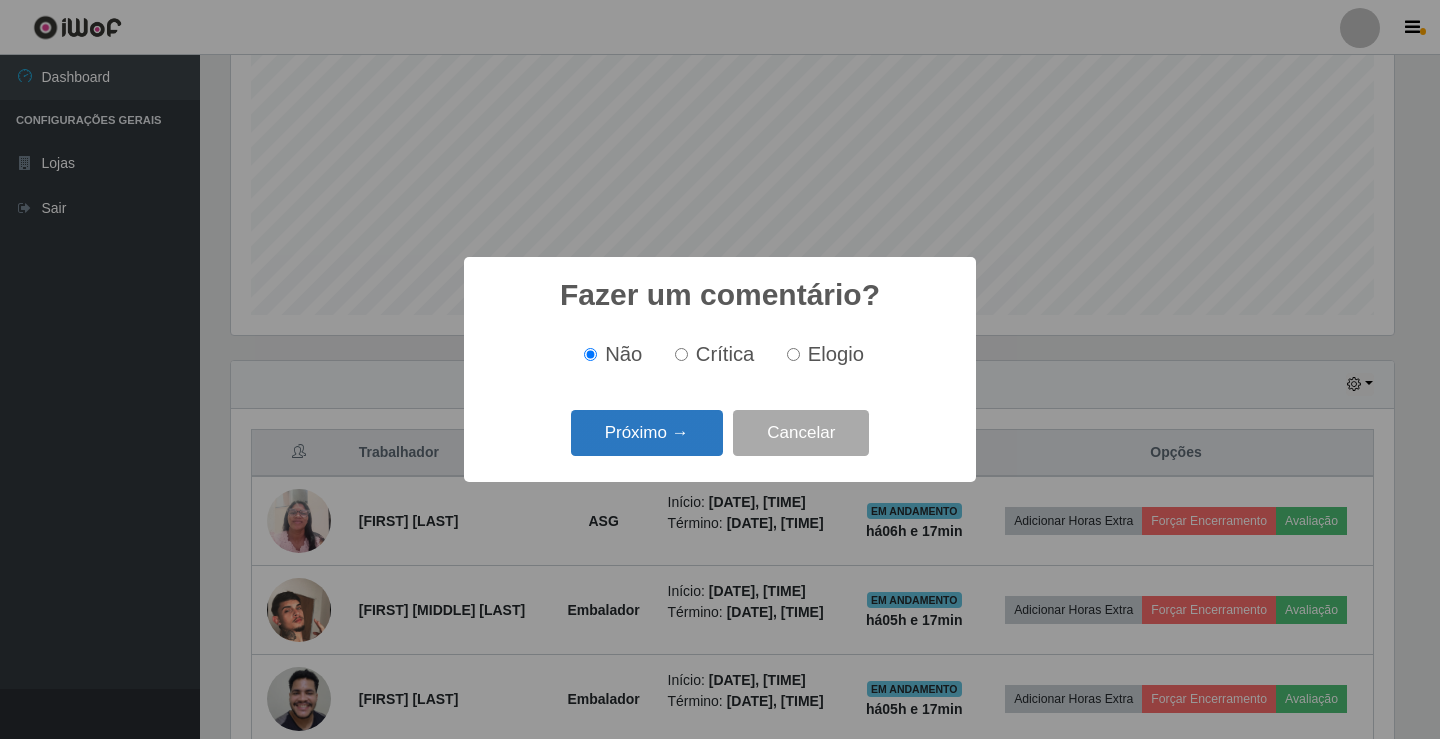 click on "Próximo →" at bounding box center (647, 433) 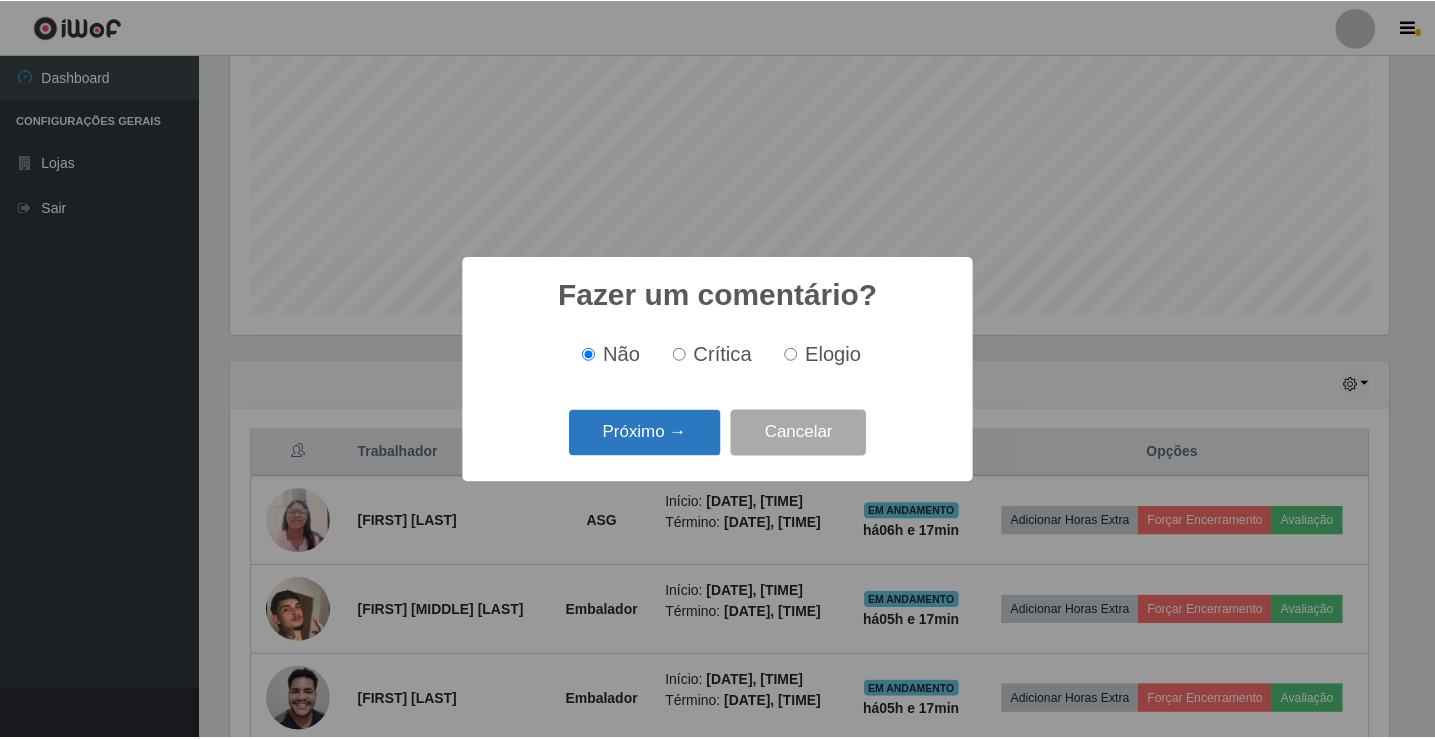 scroll, scrollTop: 999585, scrollLeft: 998837, axis: both 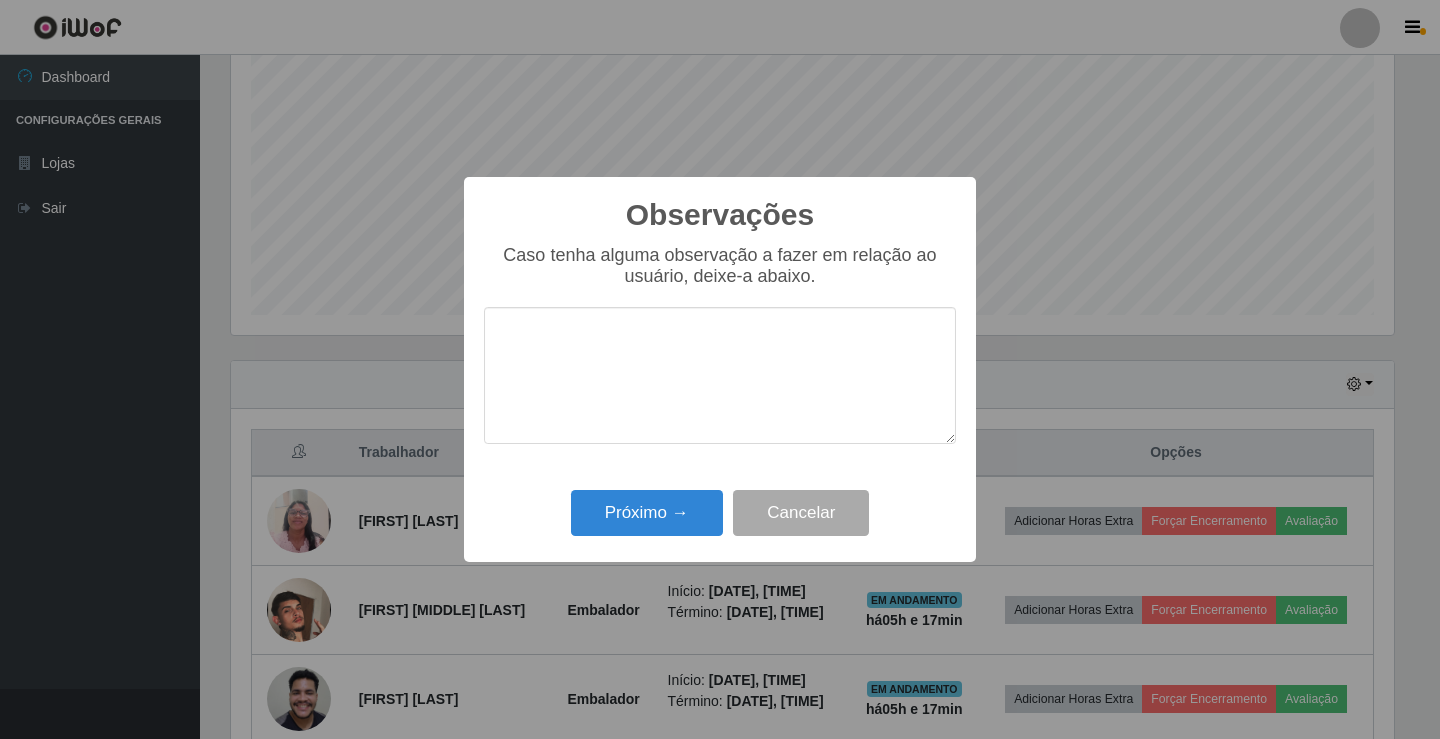 click on "Observações × Caso tenha alguma observação a fazer em relação ao usuário, deixe-a abaixo. Próximo → Cancelar" at bounding box center [720, 369] 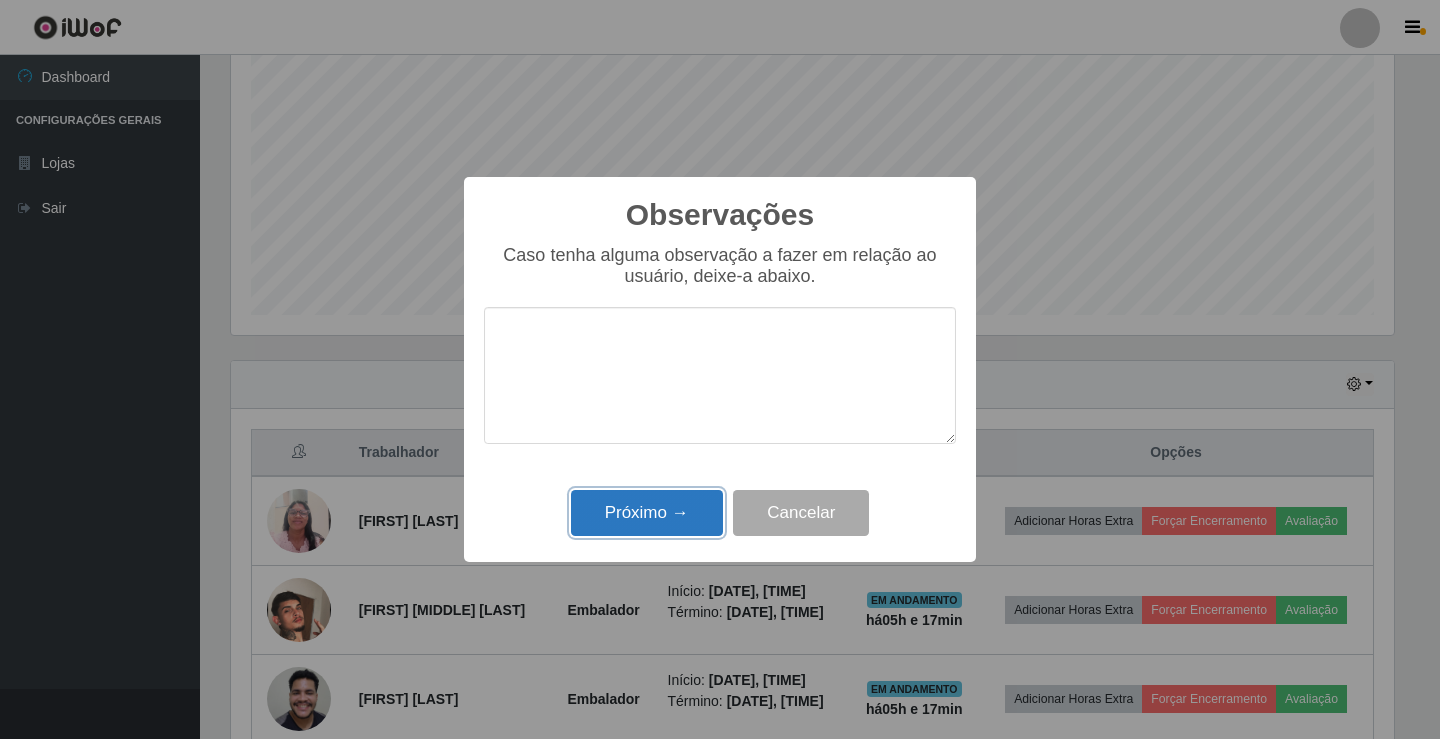 click on "Próximo →" at bounding box center (647, 513) 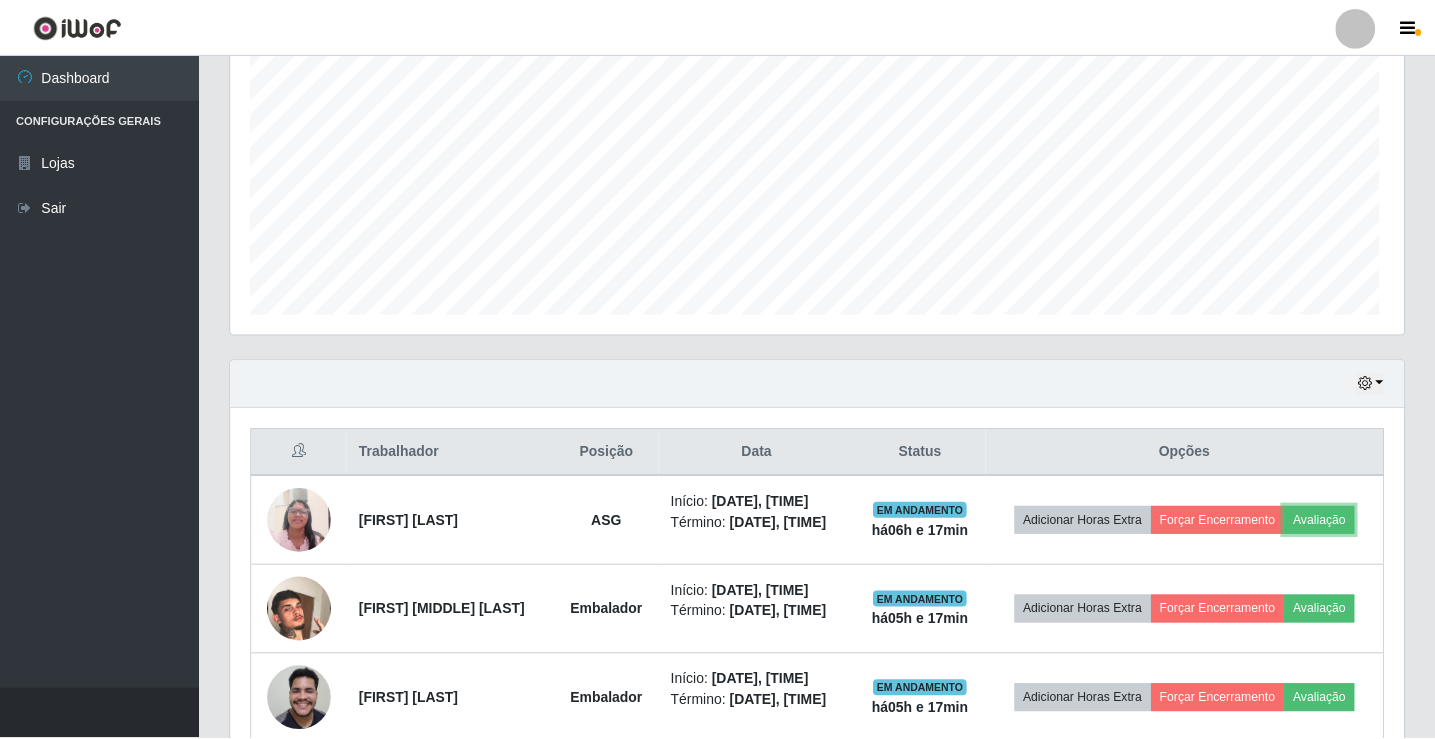 scroll, scrollTop: 999585, scrollLeft: 998827, axis: both 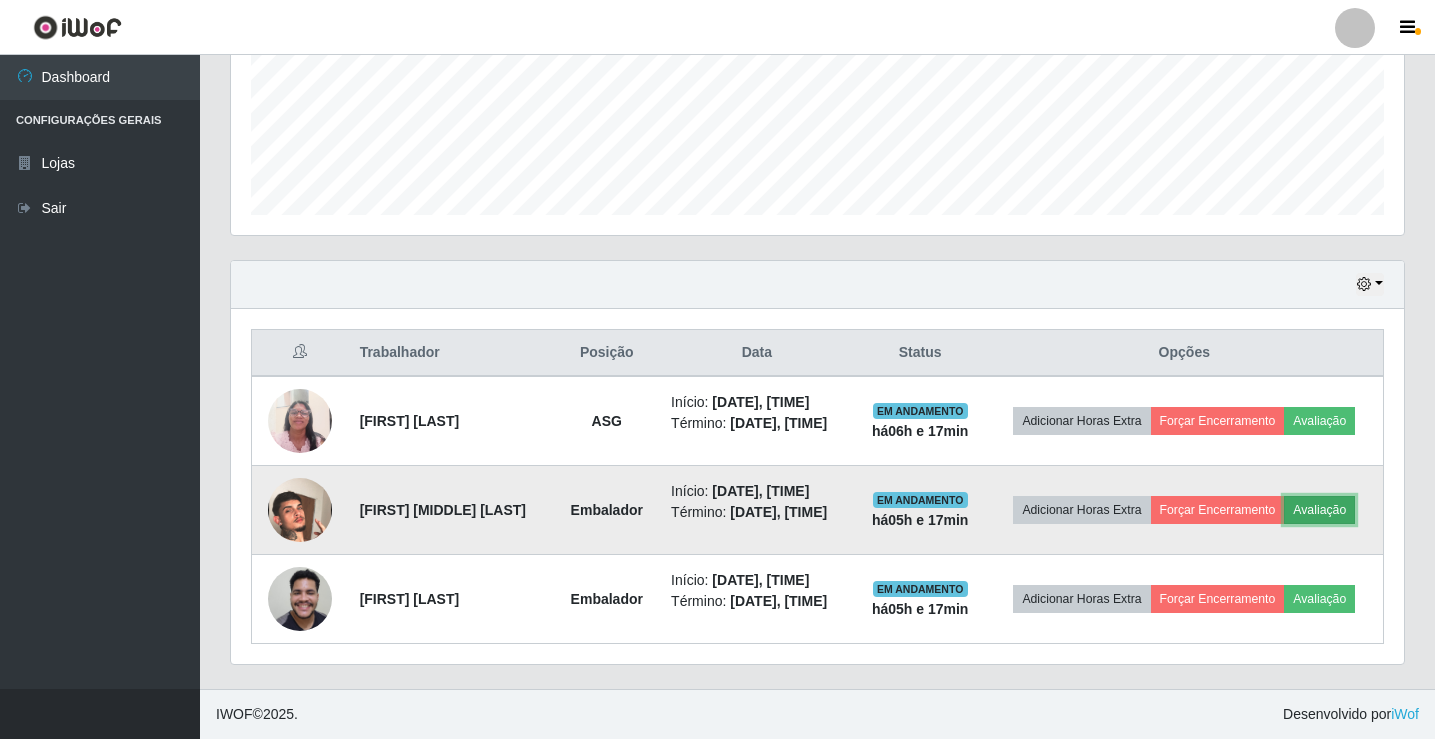 click on "Avaliação" at bounding box center [1319, 510] 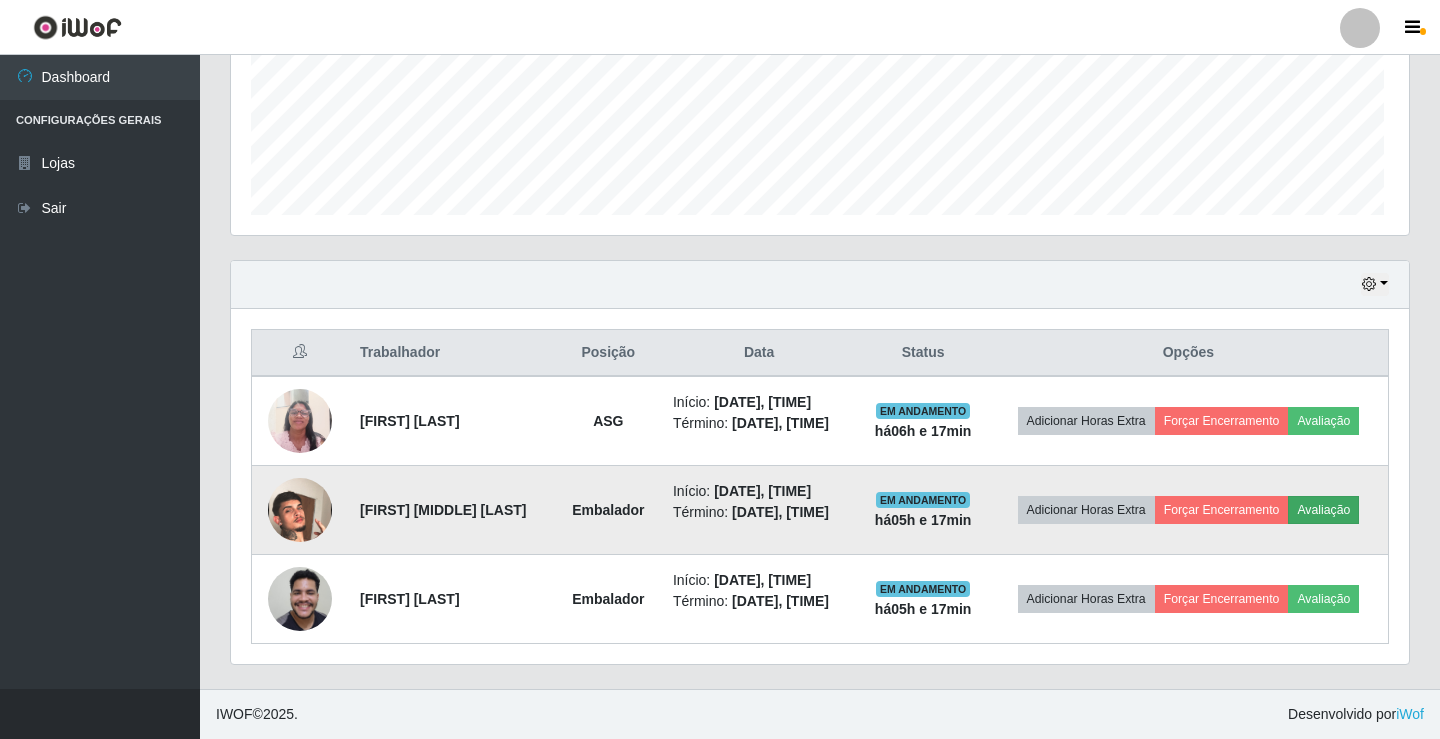 scroll, scrollTop: 999585, scrollLeft: 998837, axis: both 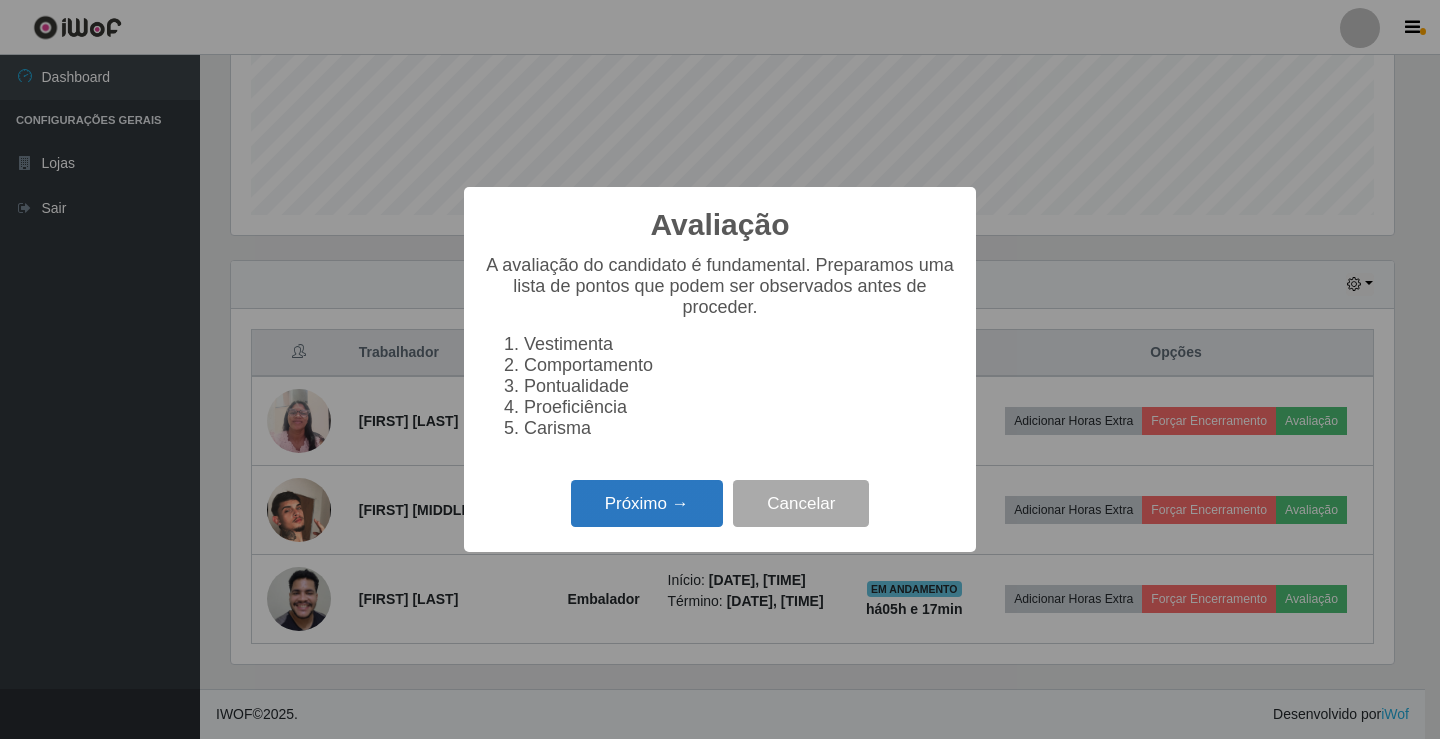 click on "Próximo →" at bounding box center [647, 503] 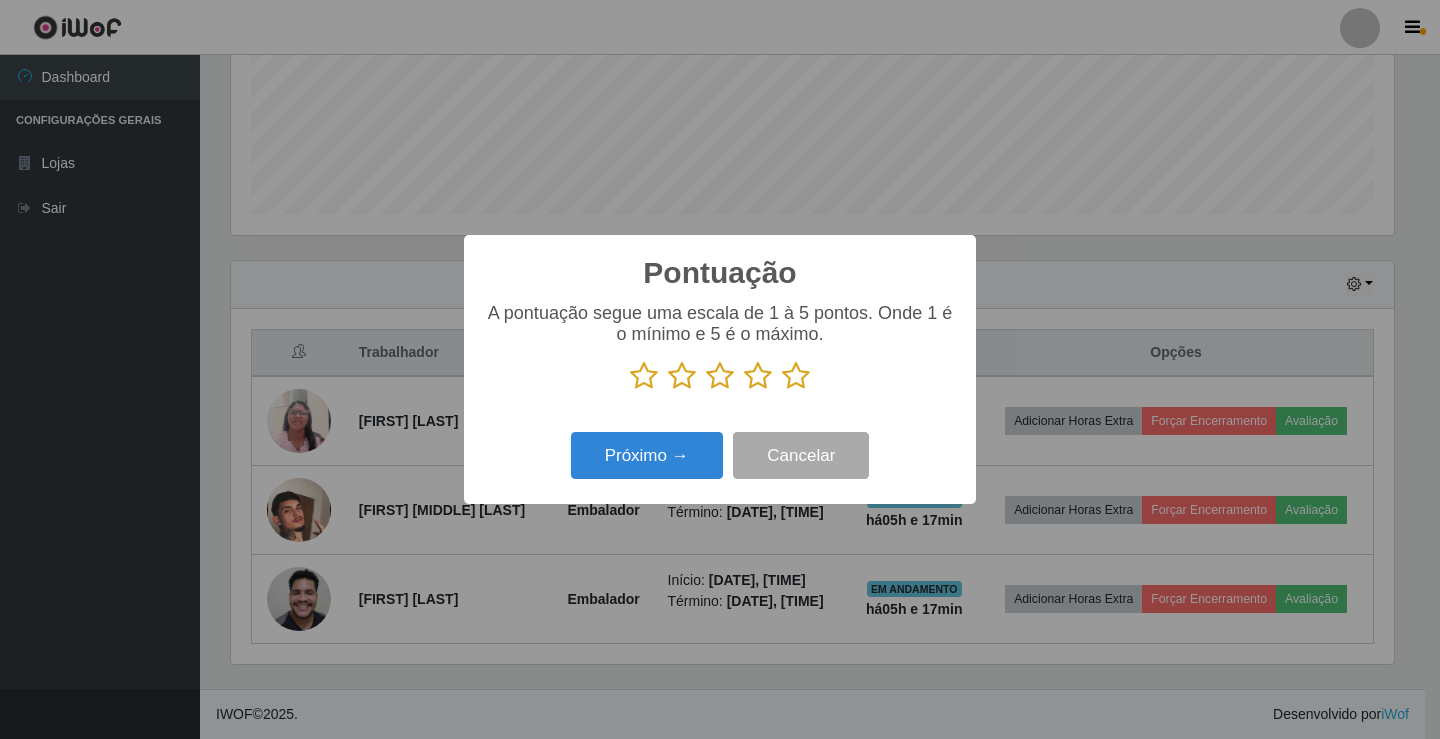 scroll, scrollTop: 999585, scrollLeft: 998837, axis: both 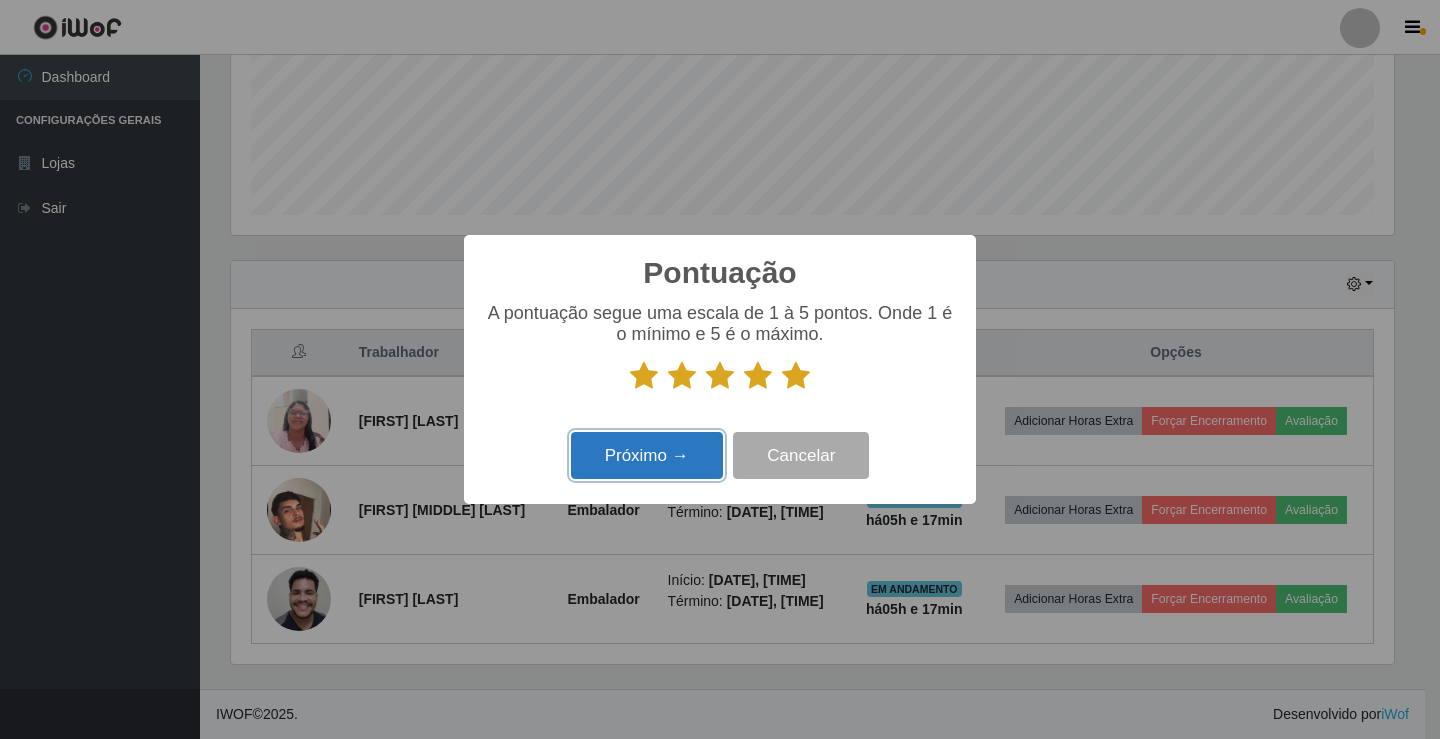 click on "Próximo →" at bounding box center [647, 455] 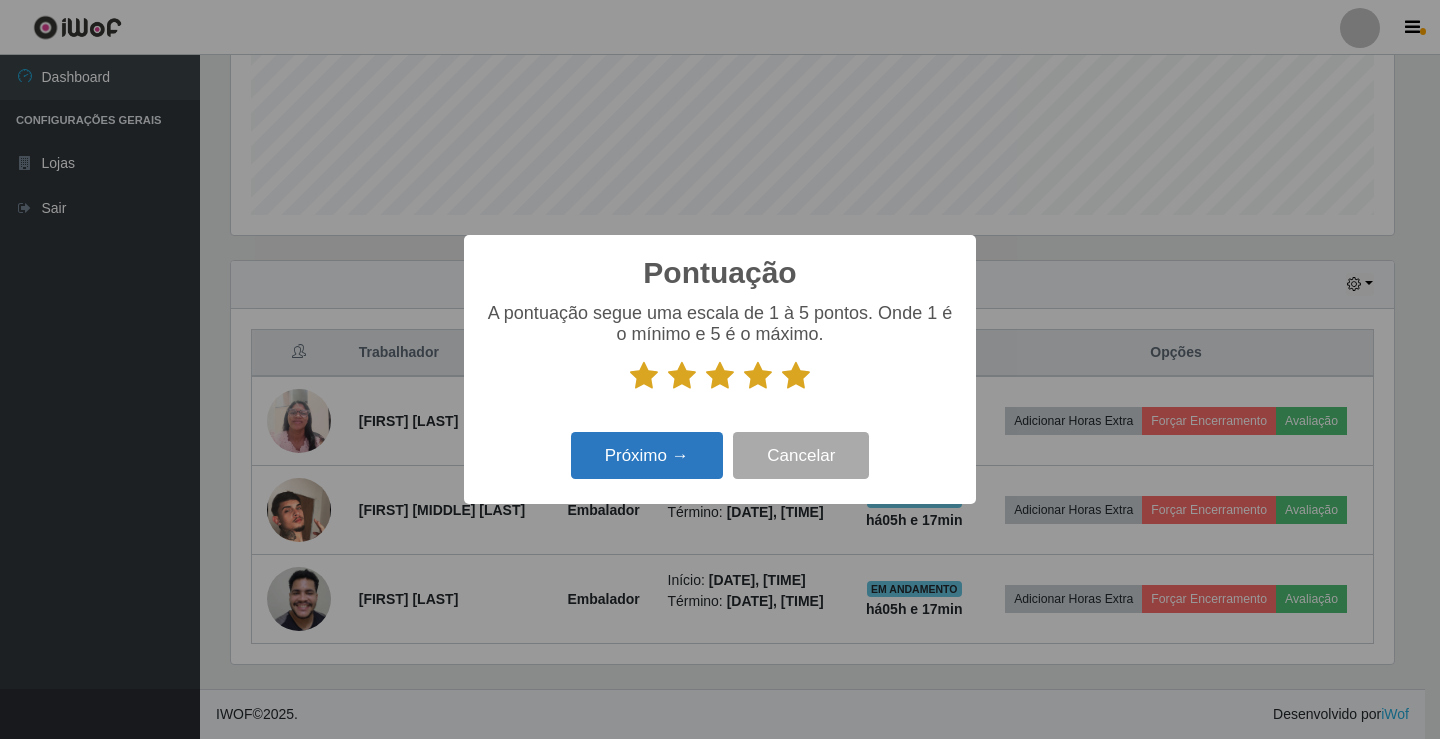 scroll, scrollTop: 999585, scrollLeft: 998837, axis: both 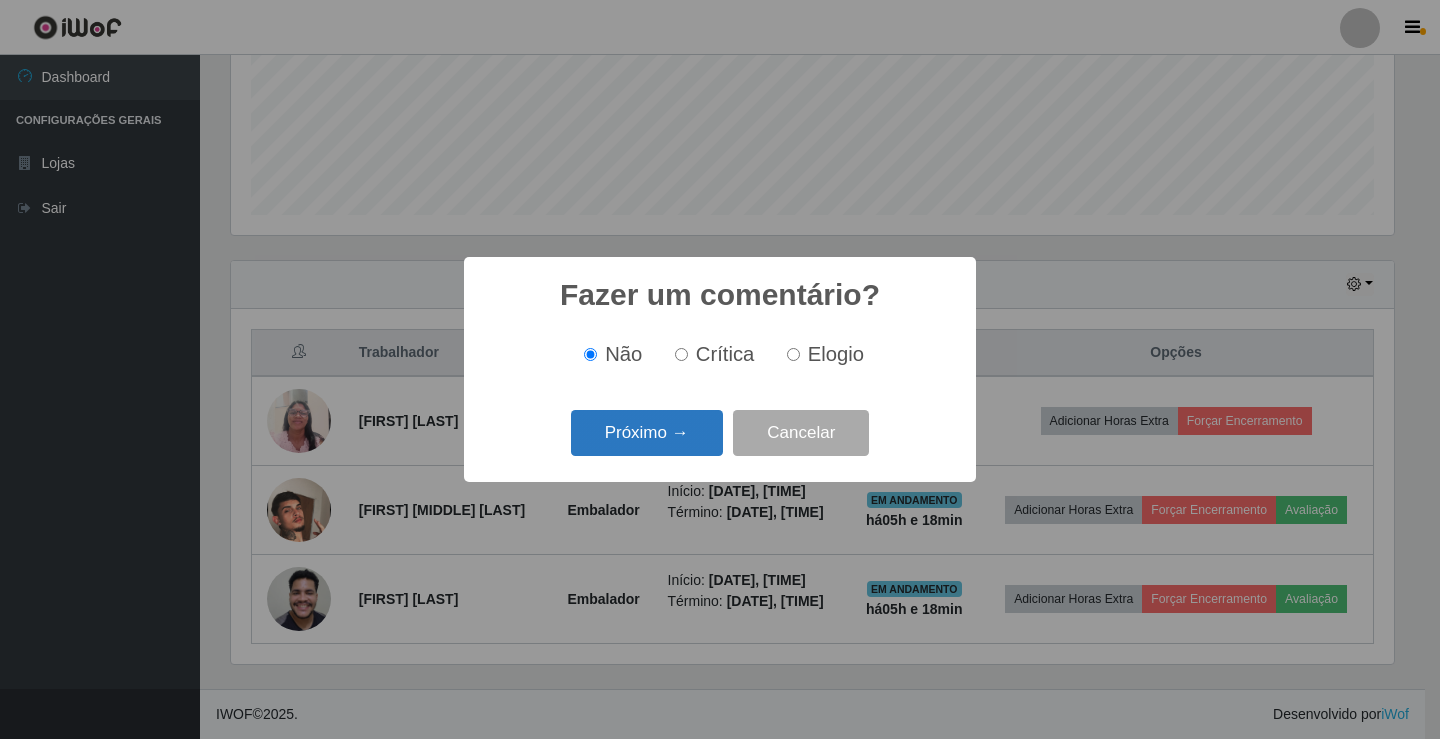 click on "Próximo →" at bounding box center (647, 433) 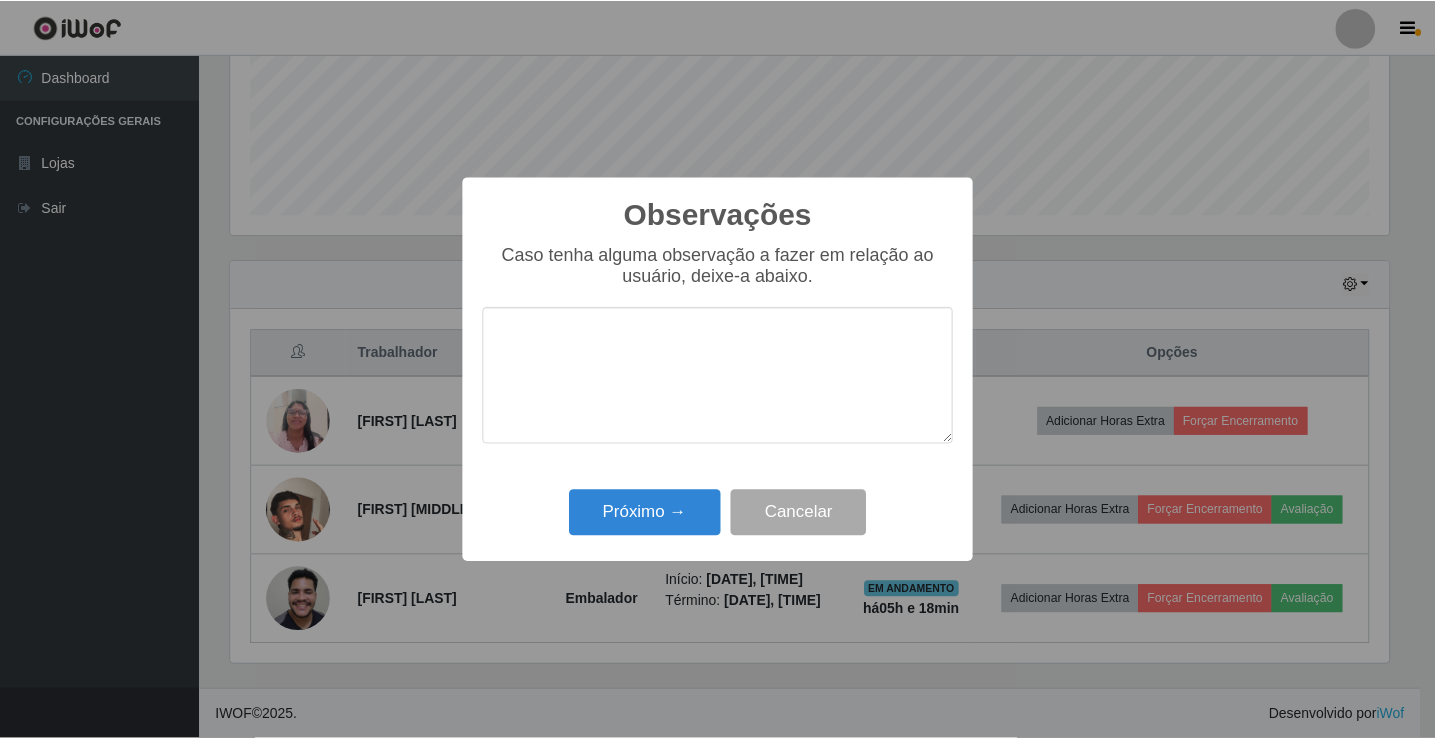 scroll, scrollTop: 999585, scrollLeft: 998837, axis: both 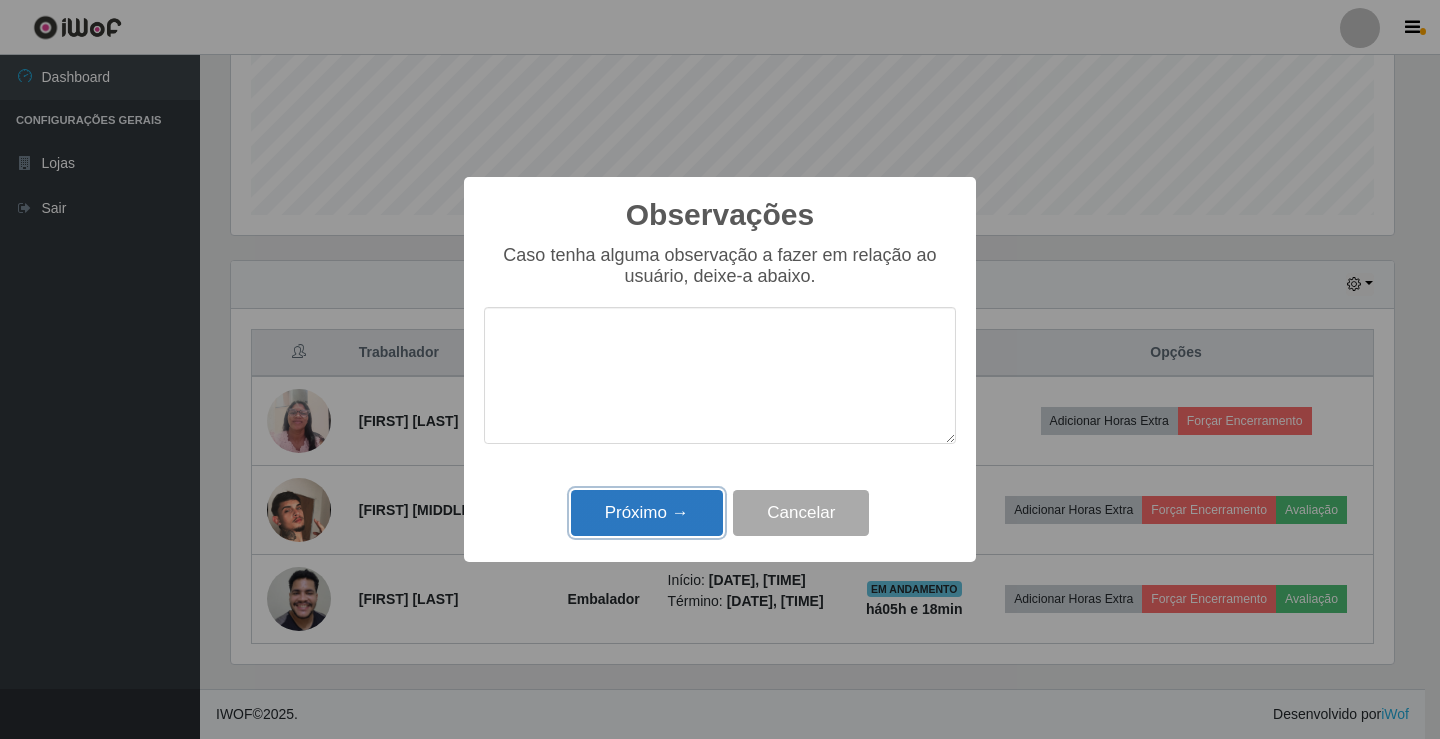 click on "Próximo →" at bounding box center (647, 513) 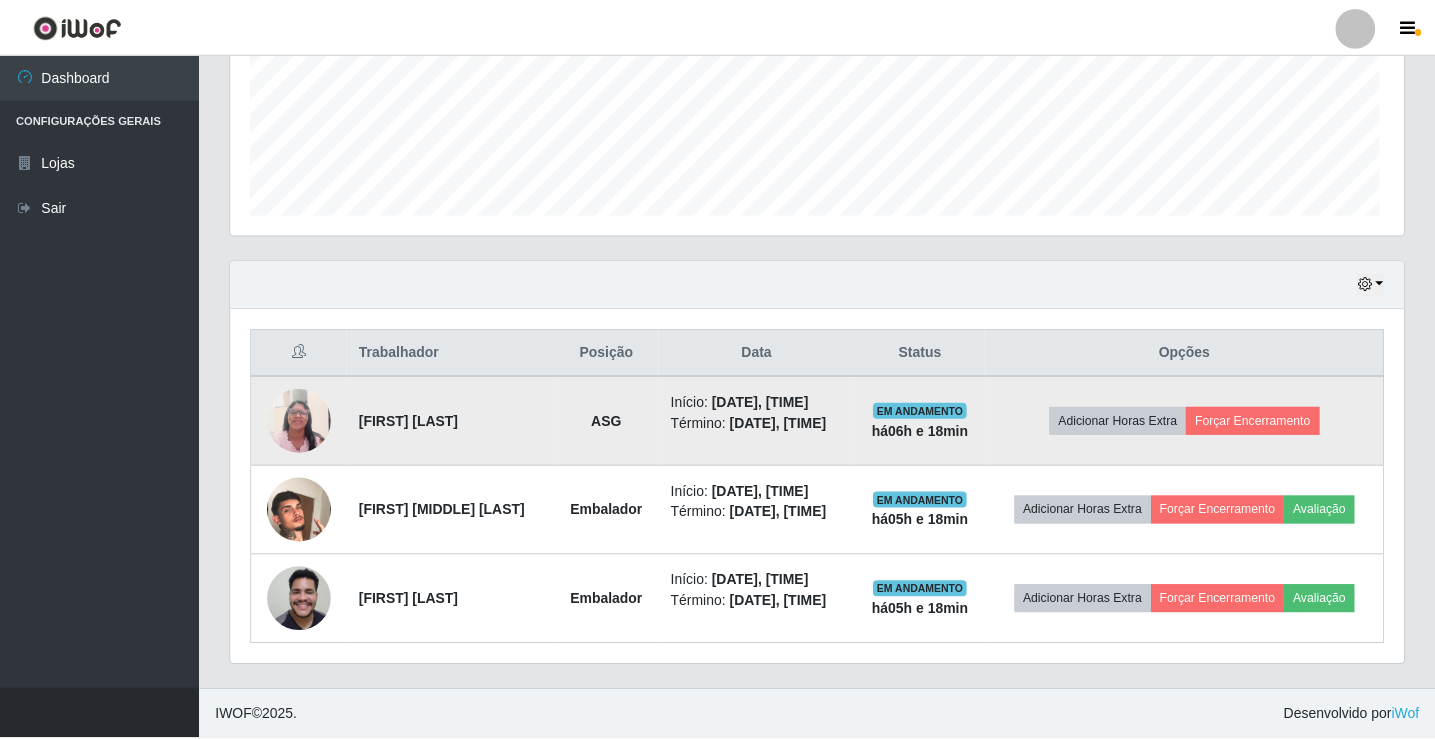 scroll, scrollTop: 999585, scrollLeft: 998827, axis: both 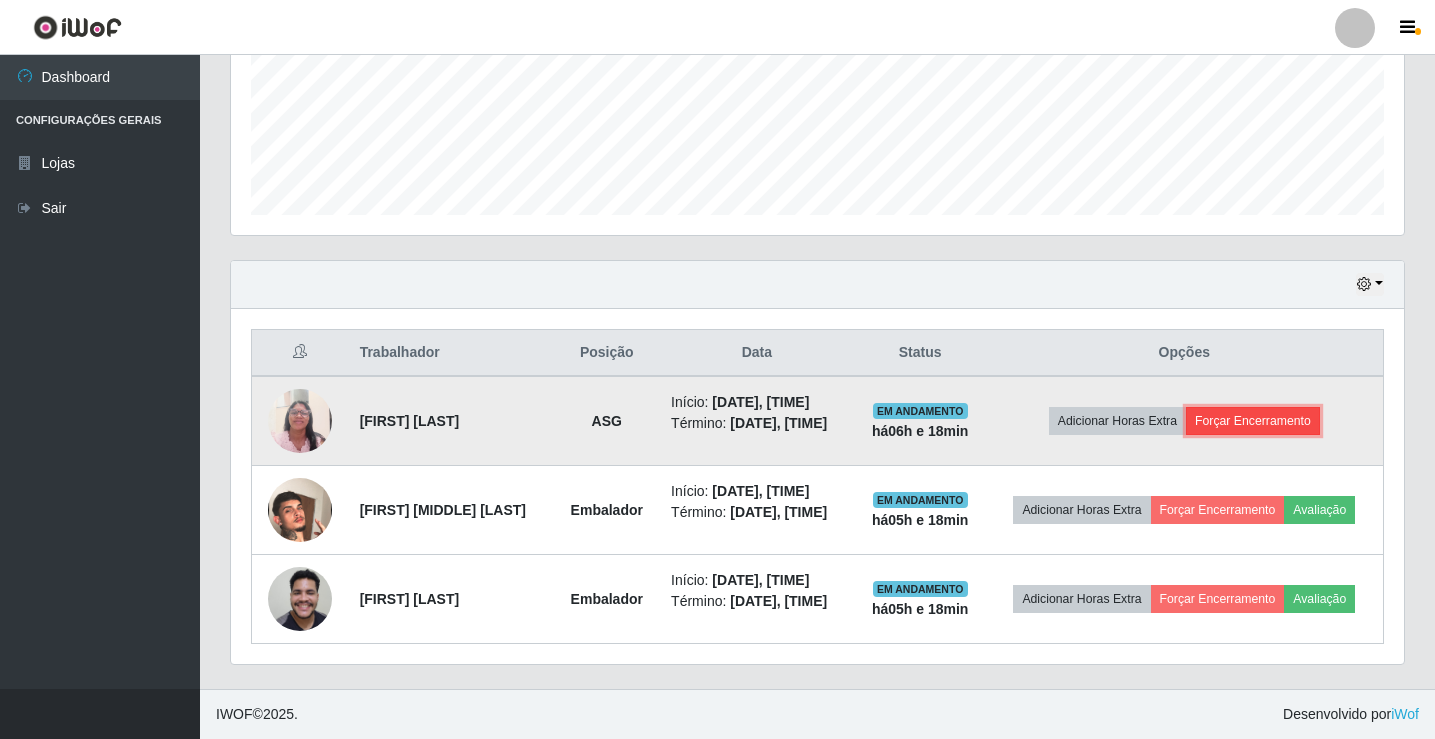 click on "Forçar Encerramento" at bounding box center (1253, 421) 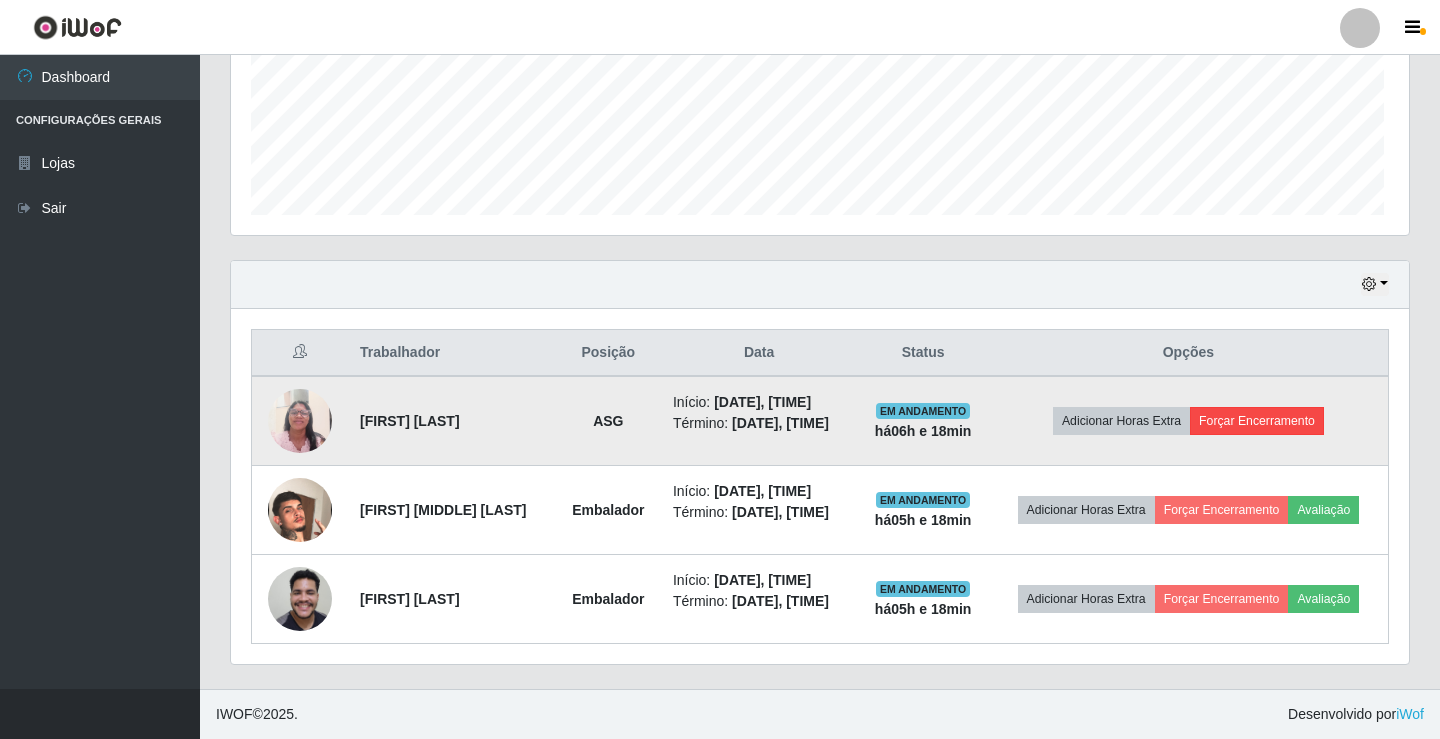 scroll, scrollTop: 999585, scrollLeft: 998837, axis: both 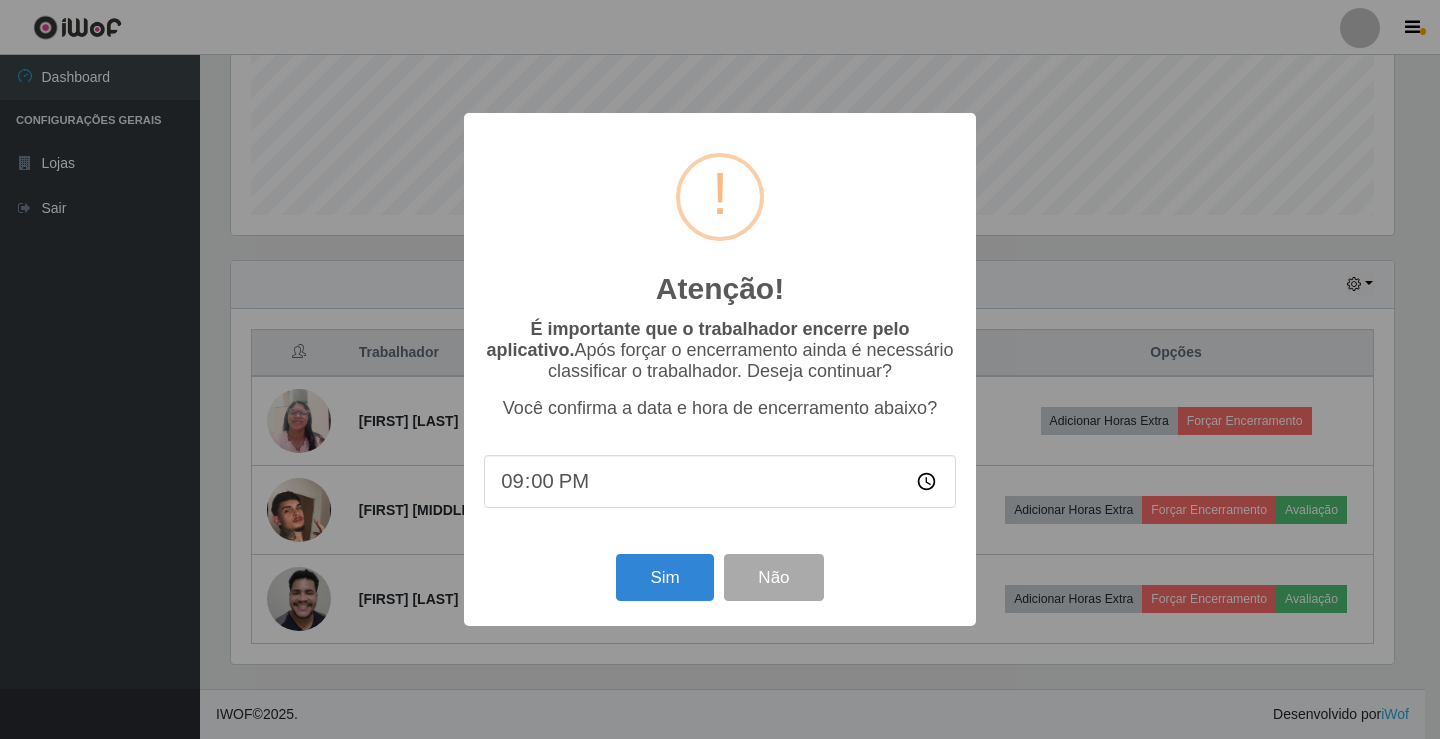 click on "Sim Não" at bounding box center [720, 577] 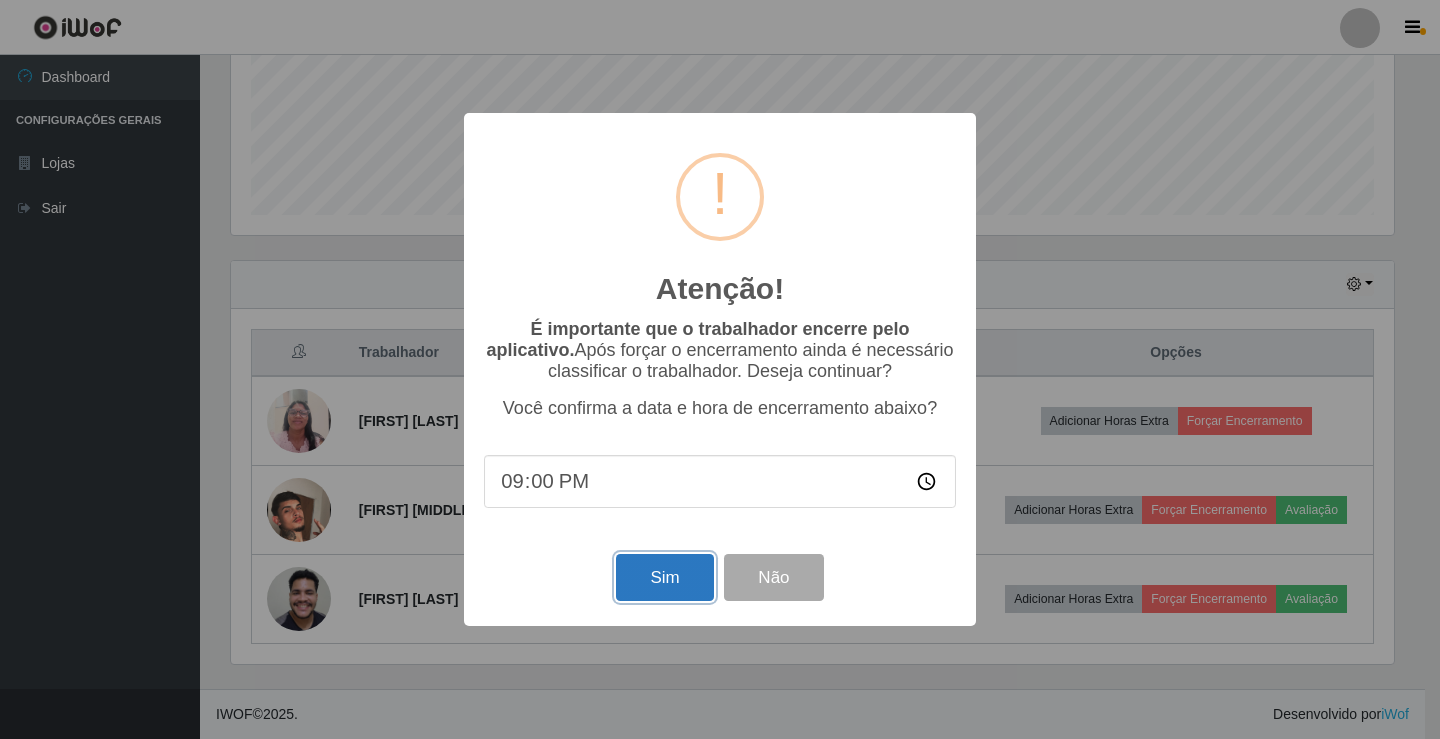 click on "Sim" at bounding box center (664, 577) 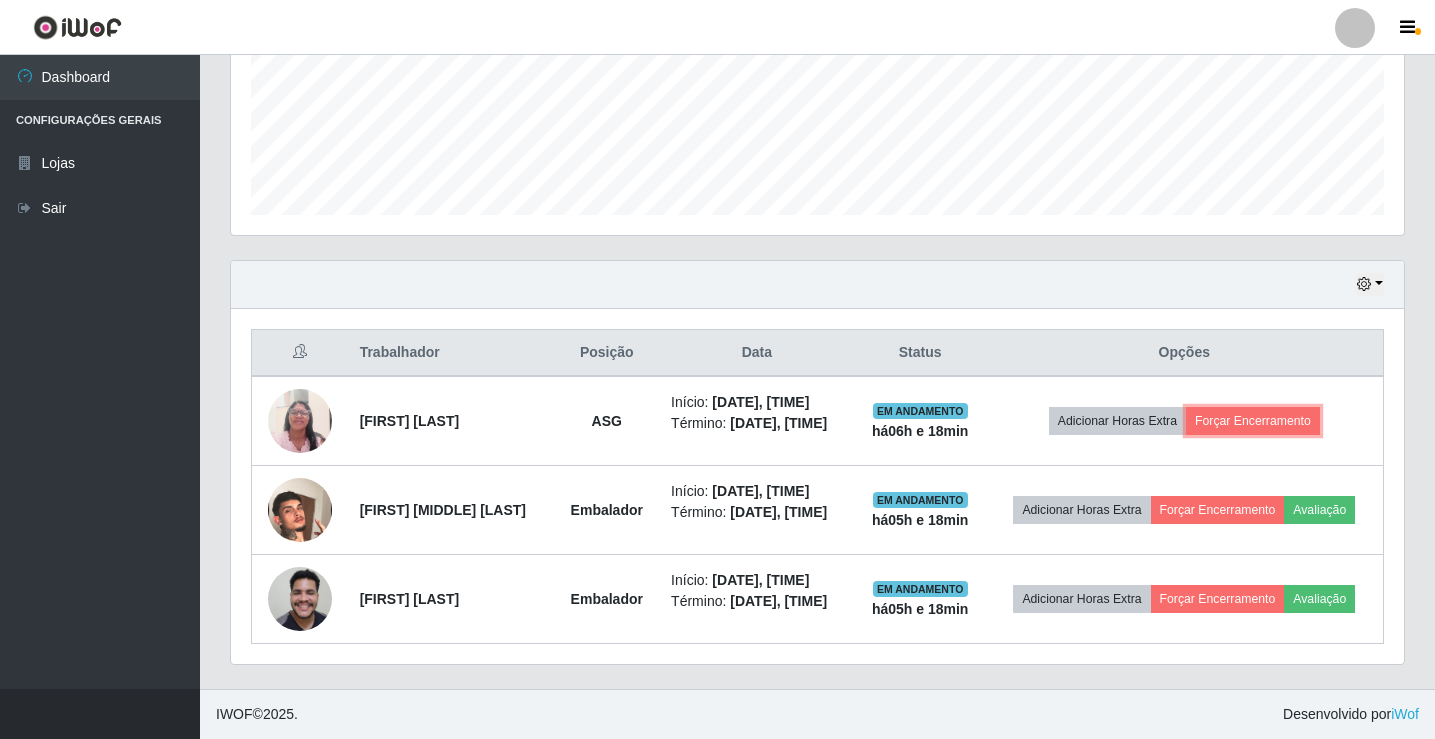 scroll, scrollTop: 999585, scrollLeft: 998827, axis: both 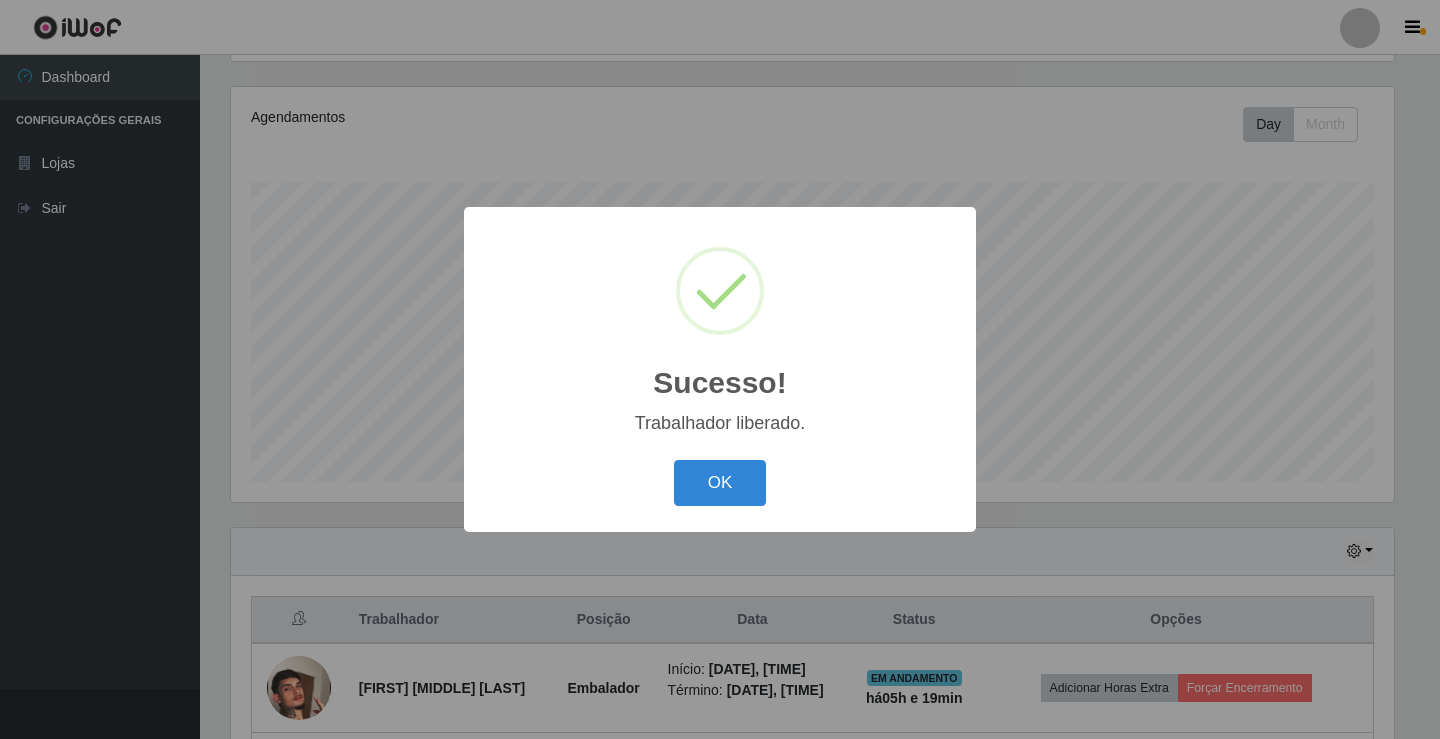 type 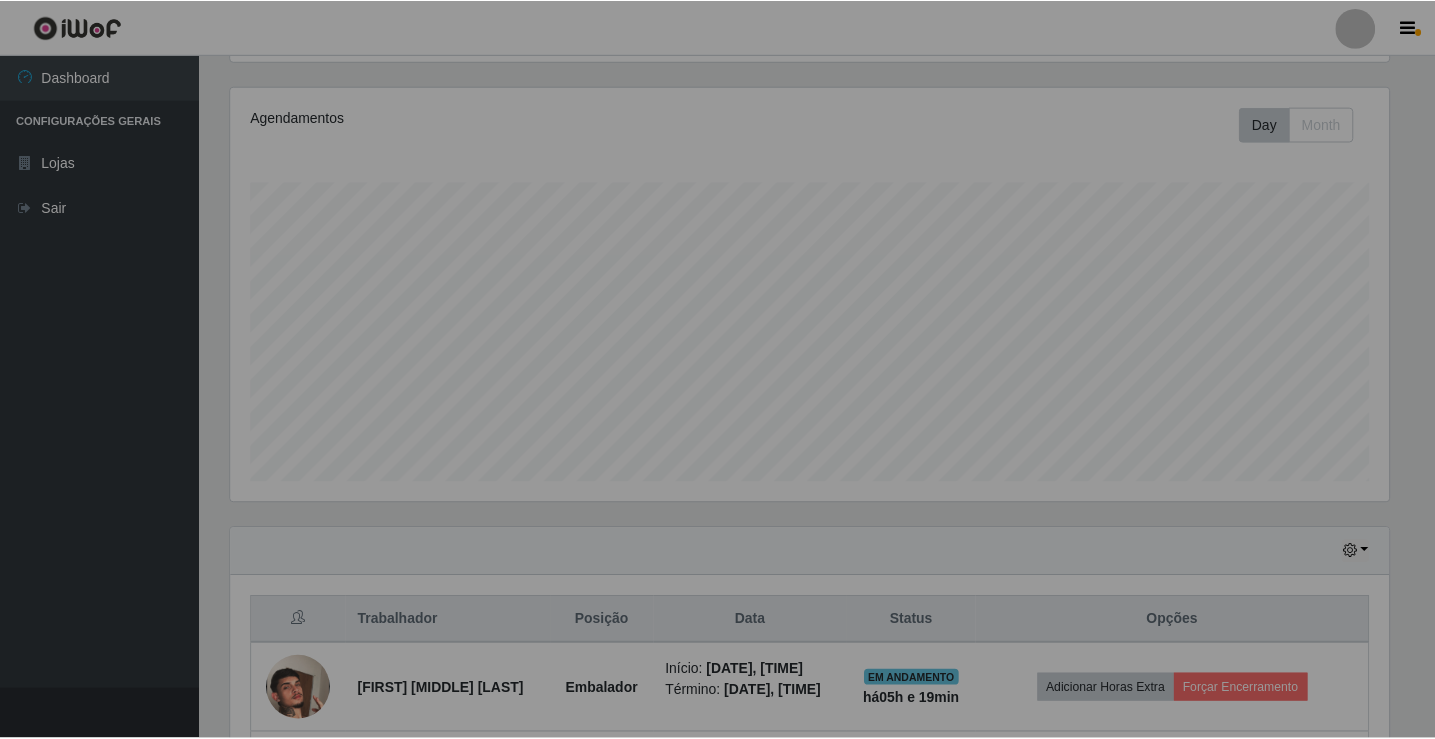 scroll, scrollTop: 999585, scrollLeft: 998827, axis: both 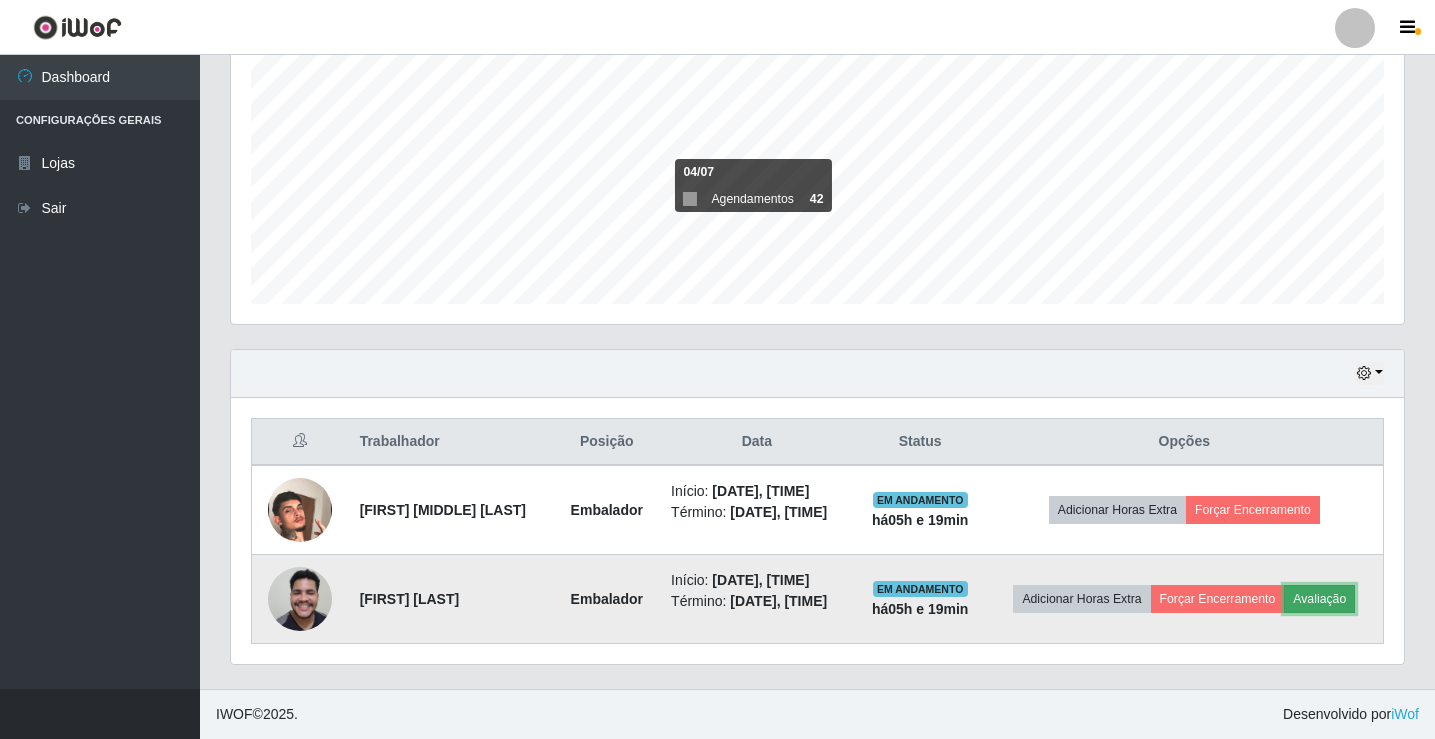 click on "Avaliação" at bounding box center [1319, 599] 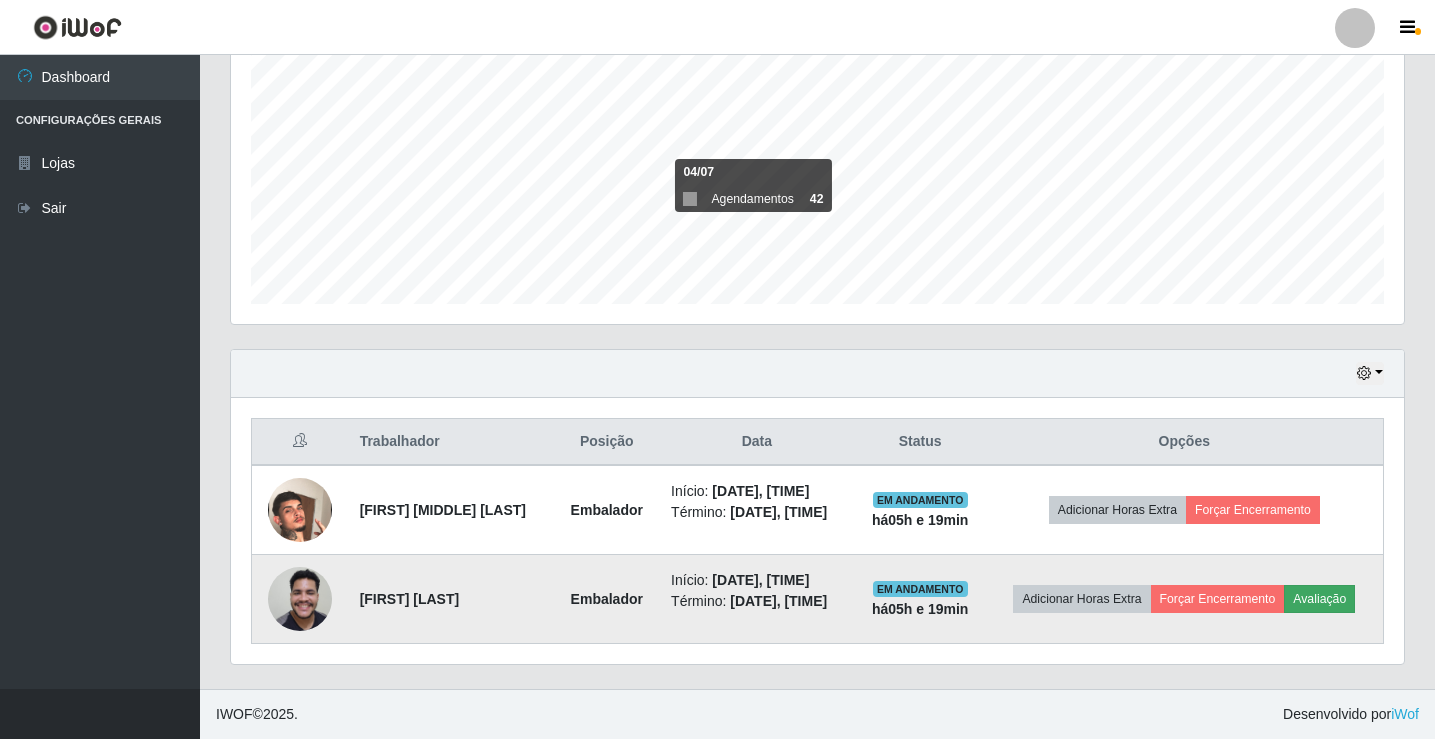 scroll, scrollTop: 999585, scrollLeft: 998837, axis: both 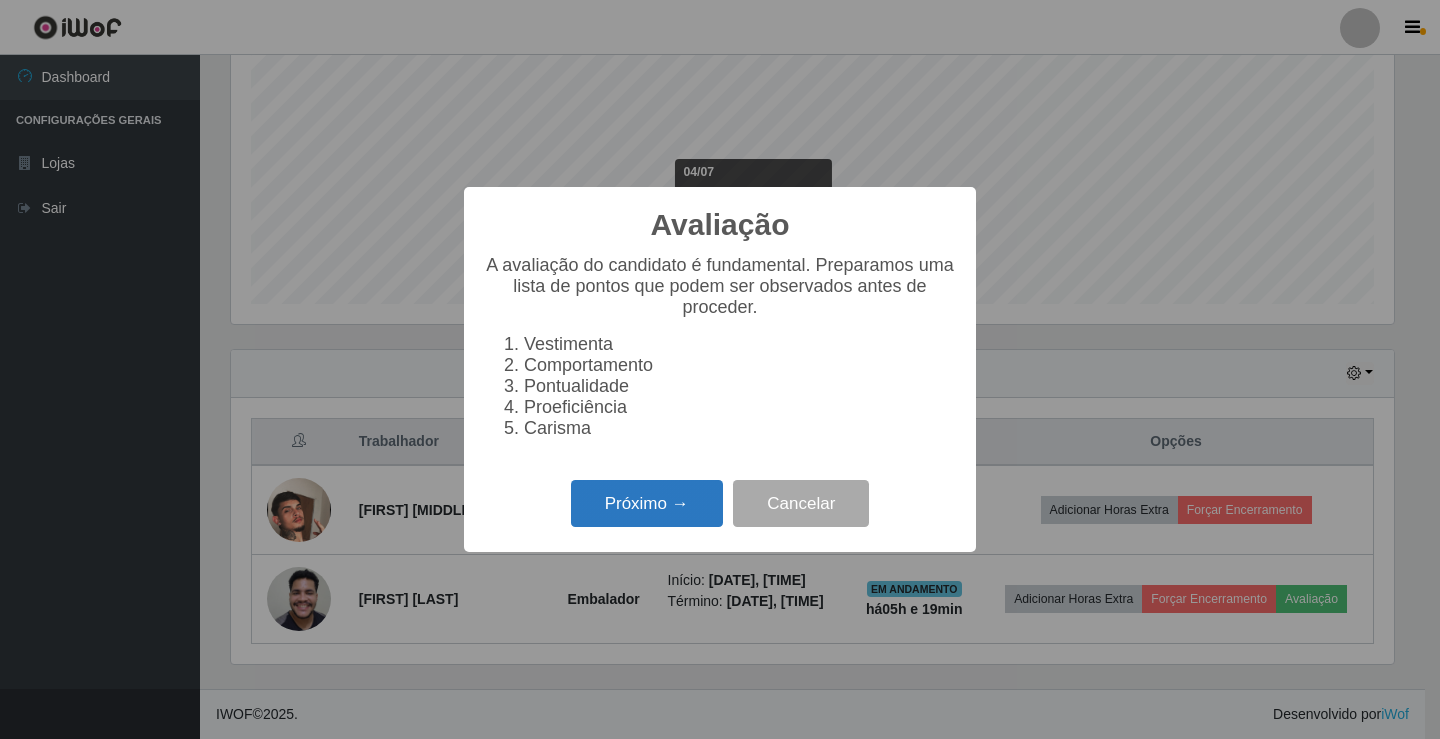 click on "Próximo →" at bounding box center [647, 503] 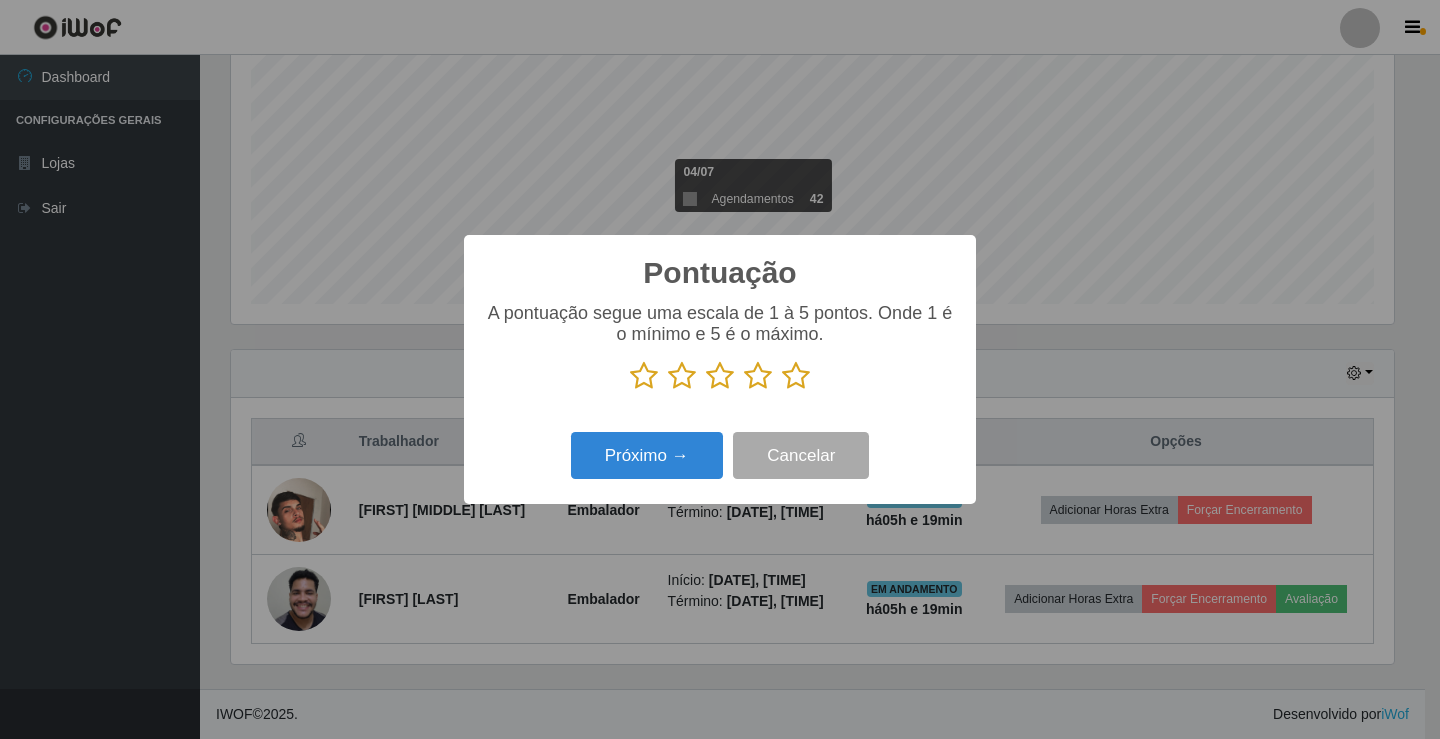 click at bounding box center [796, 376] 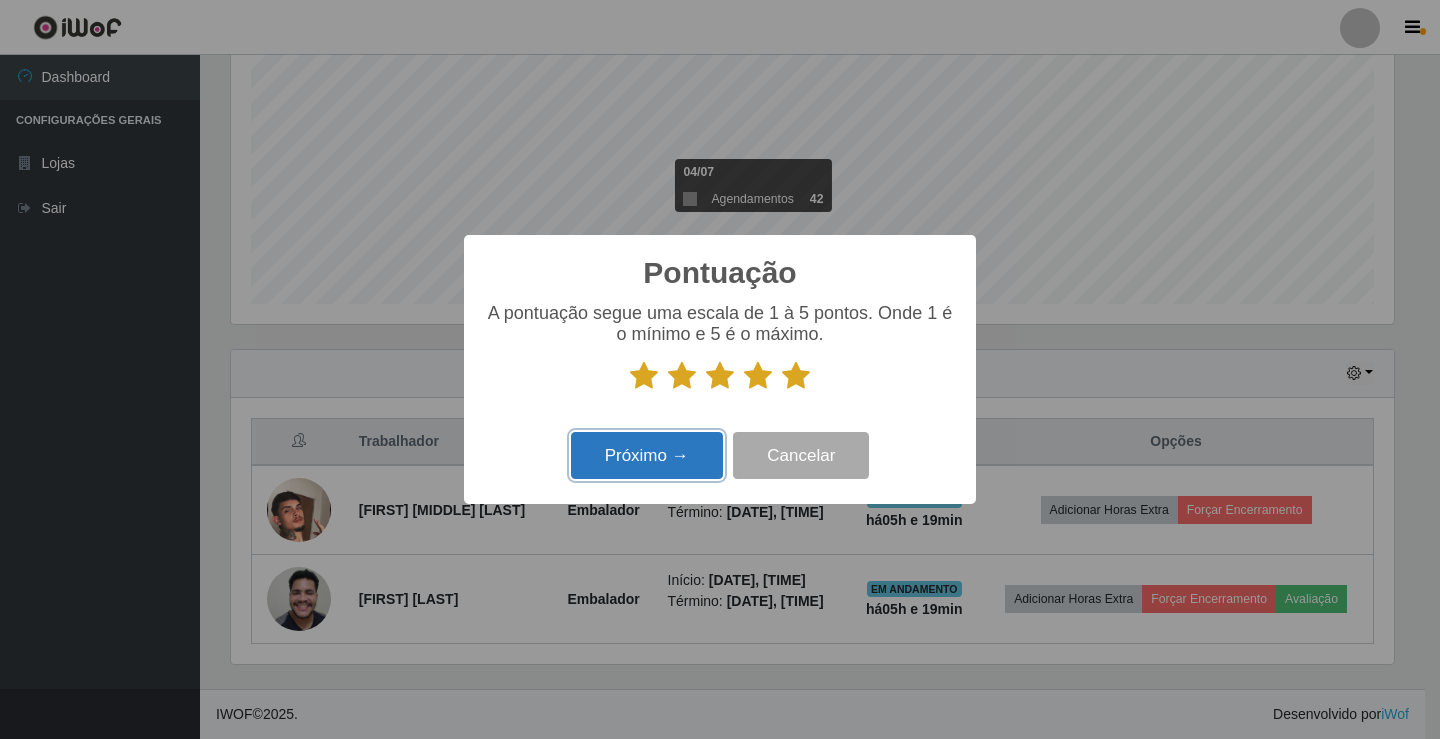 click on "Próximo →" at bounding box center (647, 455) 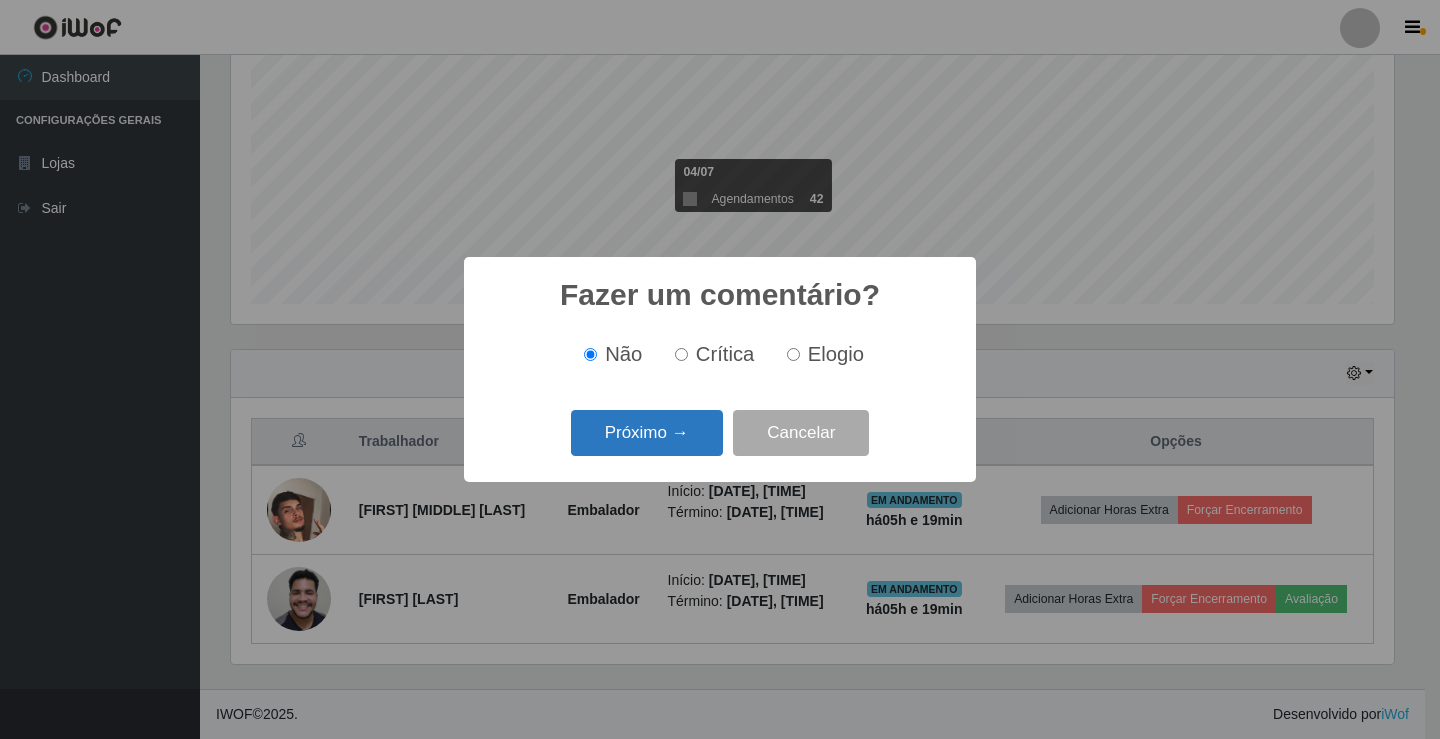 click on "Próximo →" at bounding box center [647, 433] 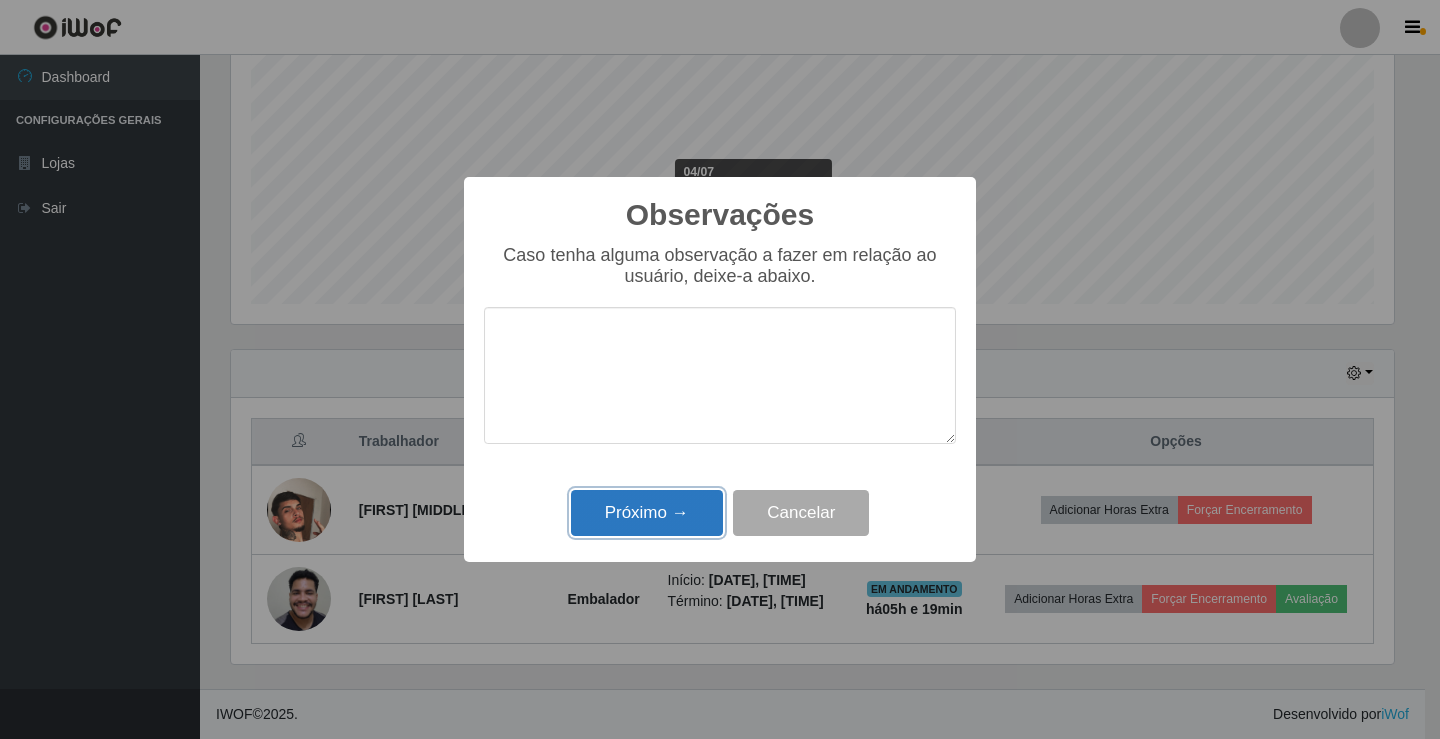 click on "Próximo →" at bounding box center [647, 513] 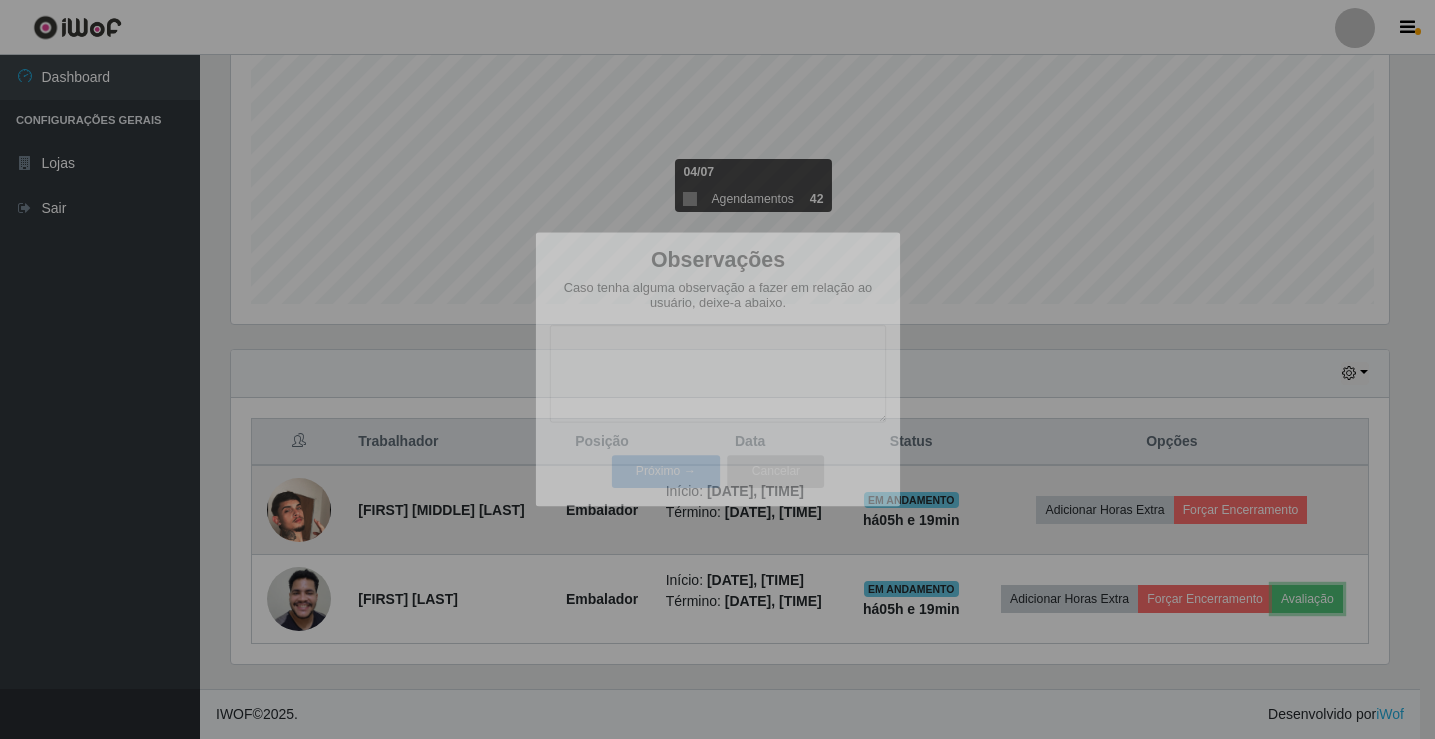 scroll, scrollTop: 999585, scrollLeft: 998827, axis: both 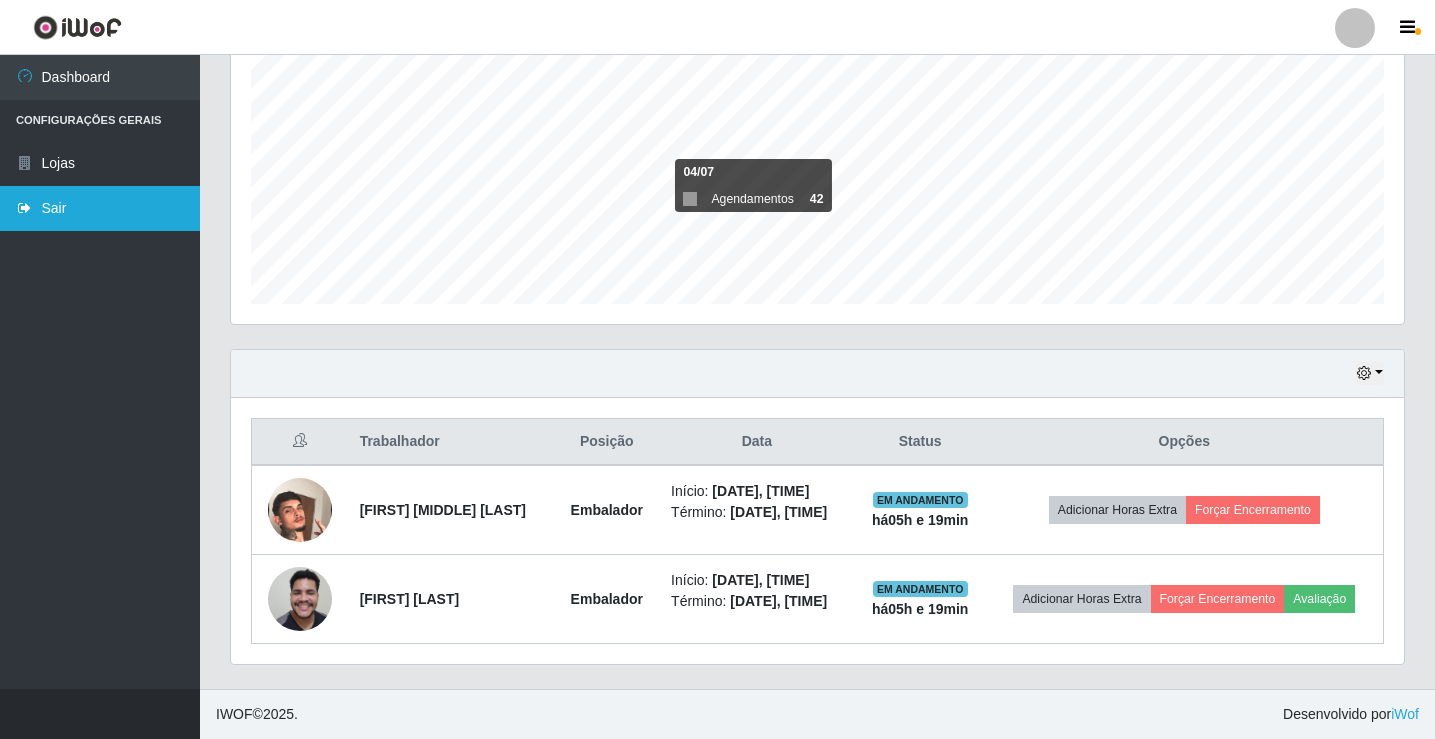 click at bounding box center [25, 208] 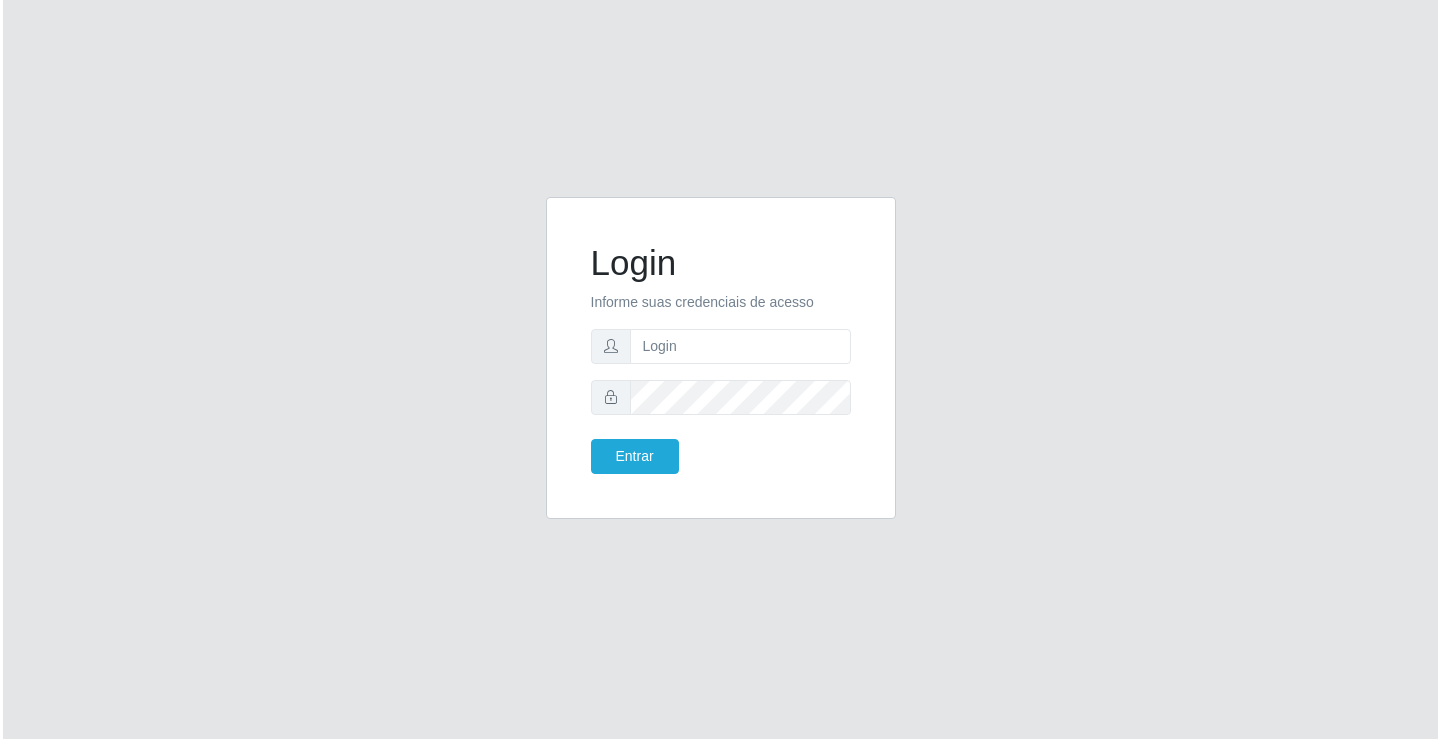 scroll, scrollTop: 0, scrollLeft: 0, axis: both 